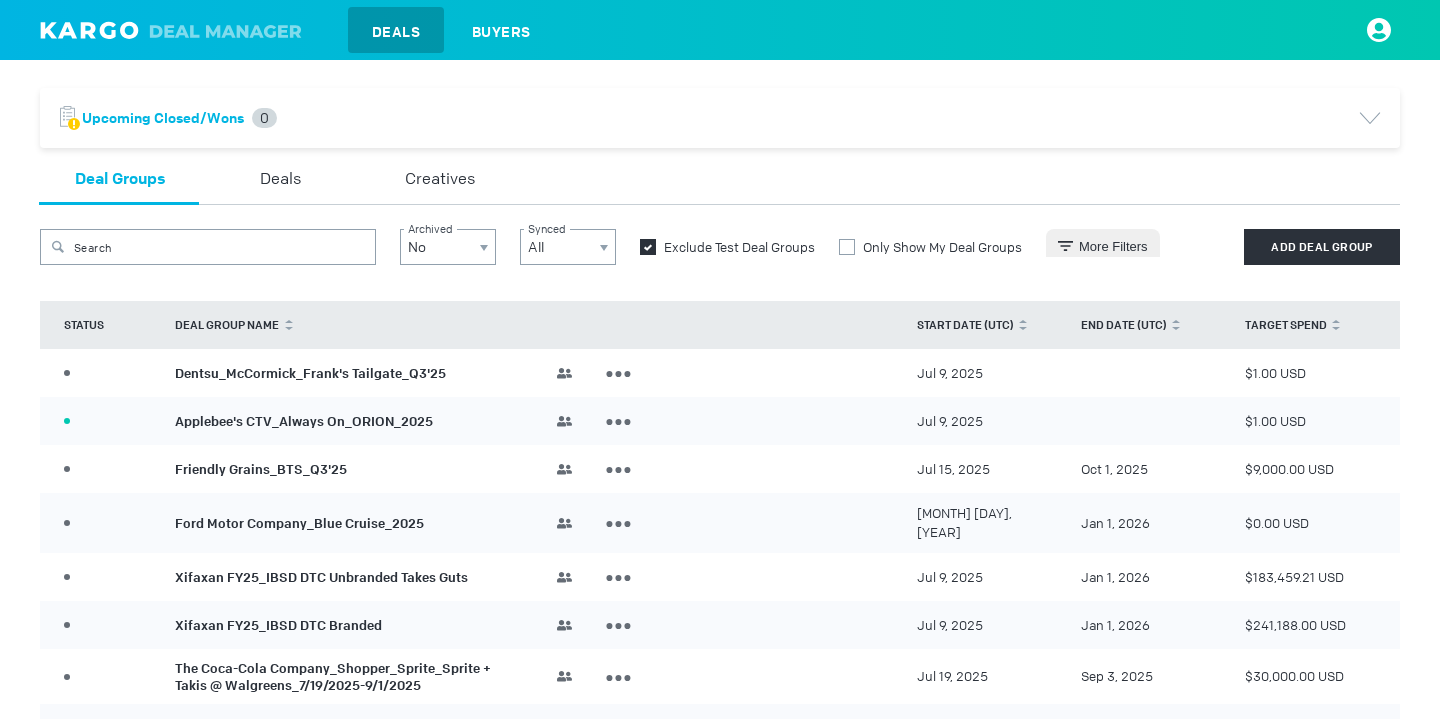 scroll, scrollTop: 0, scrollLeft: 0, axis: both 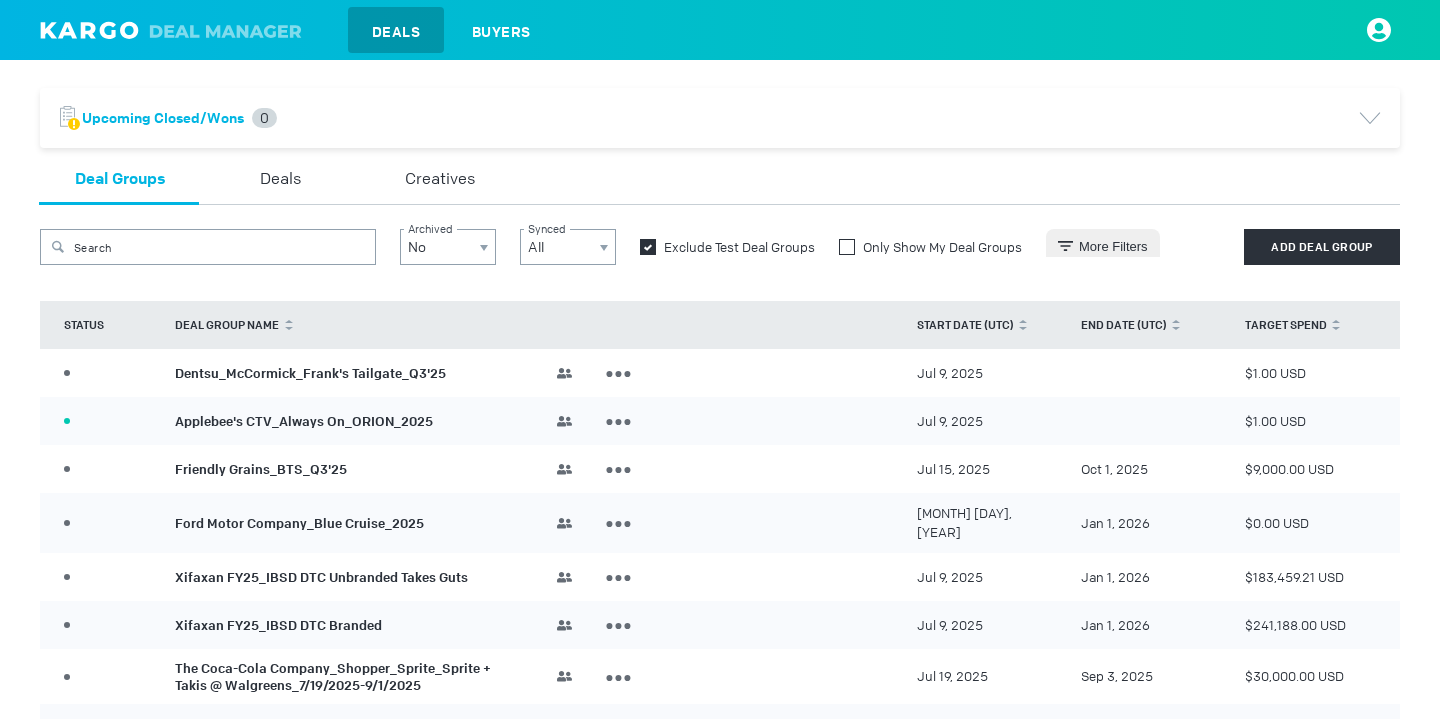 click at bounding box center (847, 247) 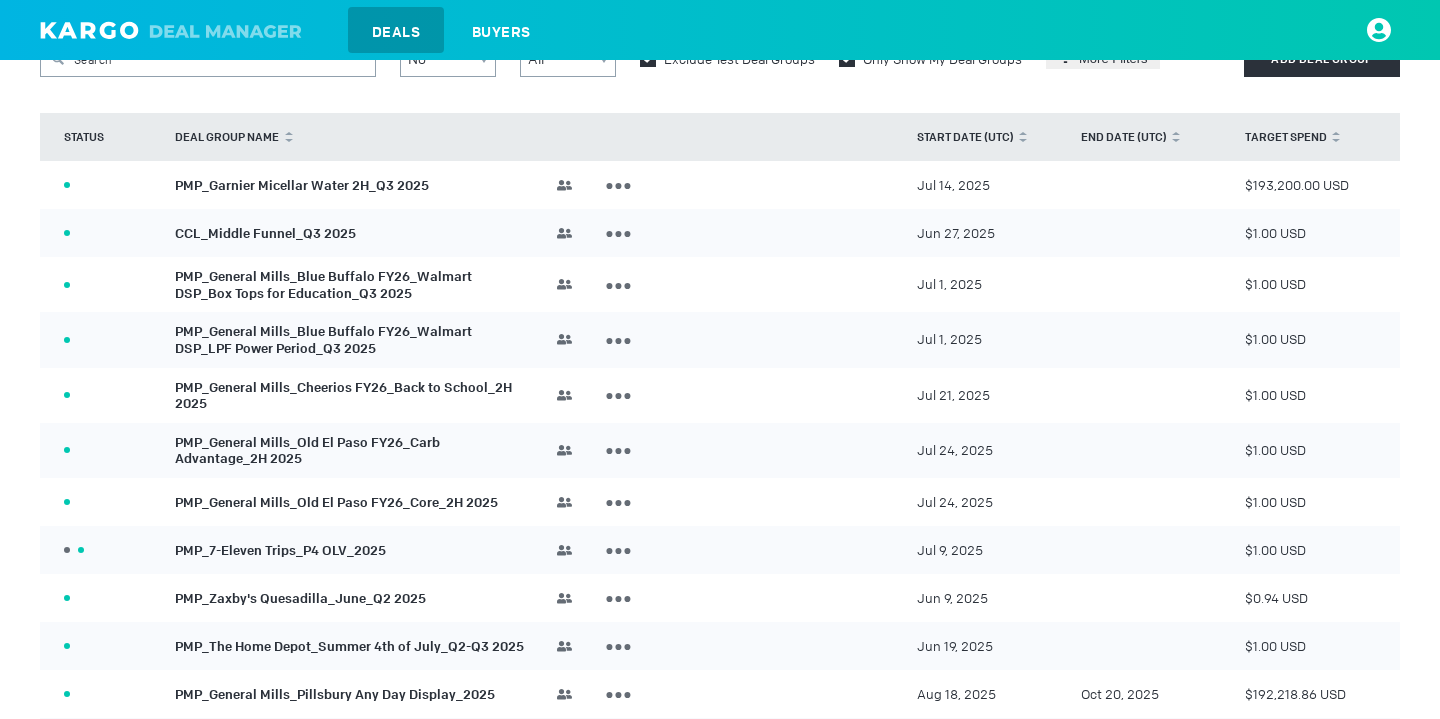scroll, scrollTop: 227, scrollLeft: 0, axis: vertical 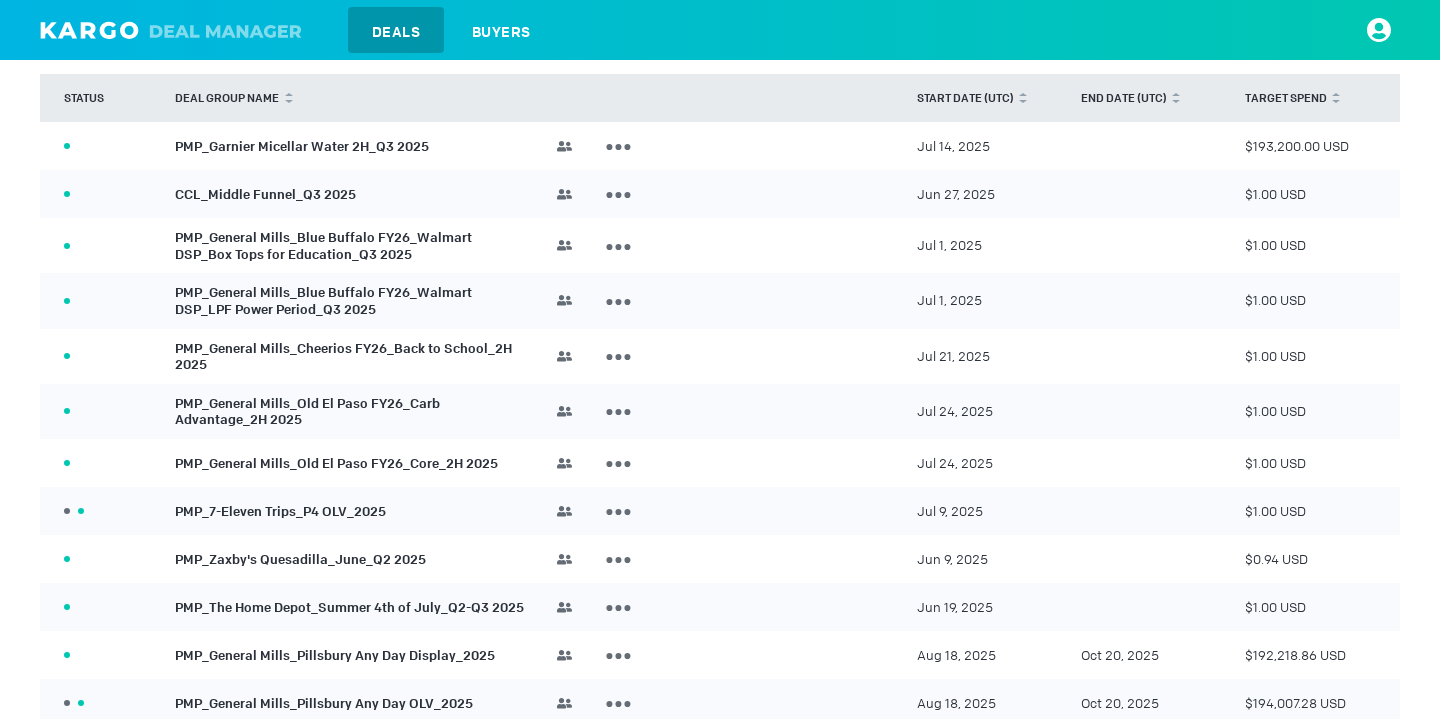 click on "PMP_Zaxby's Quesadilla_June_Q2 2025" at bounding box center [300, 558] 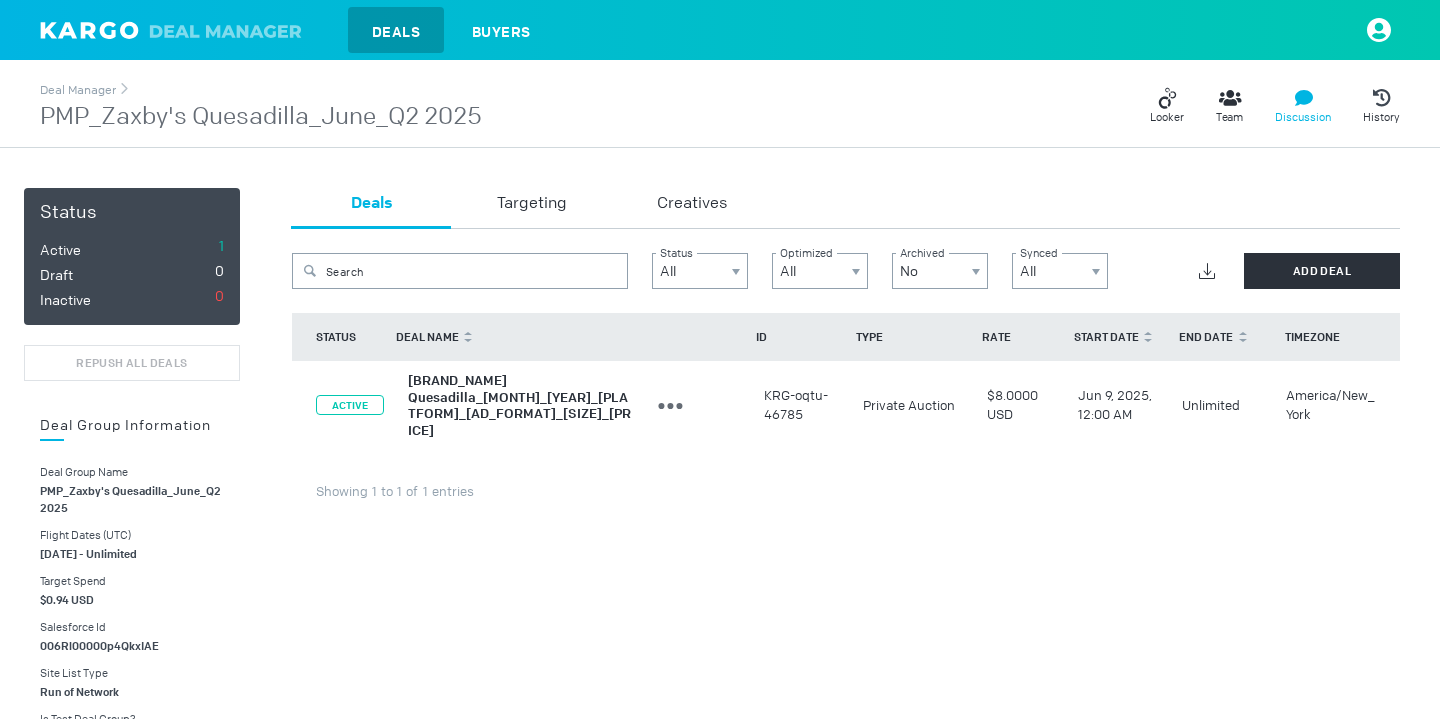 click on "Discussion" at bounding box center (1303, 106) 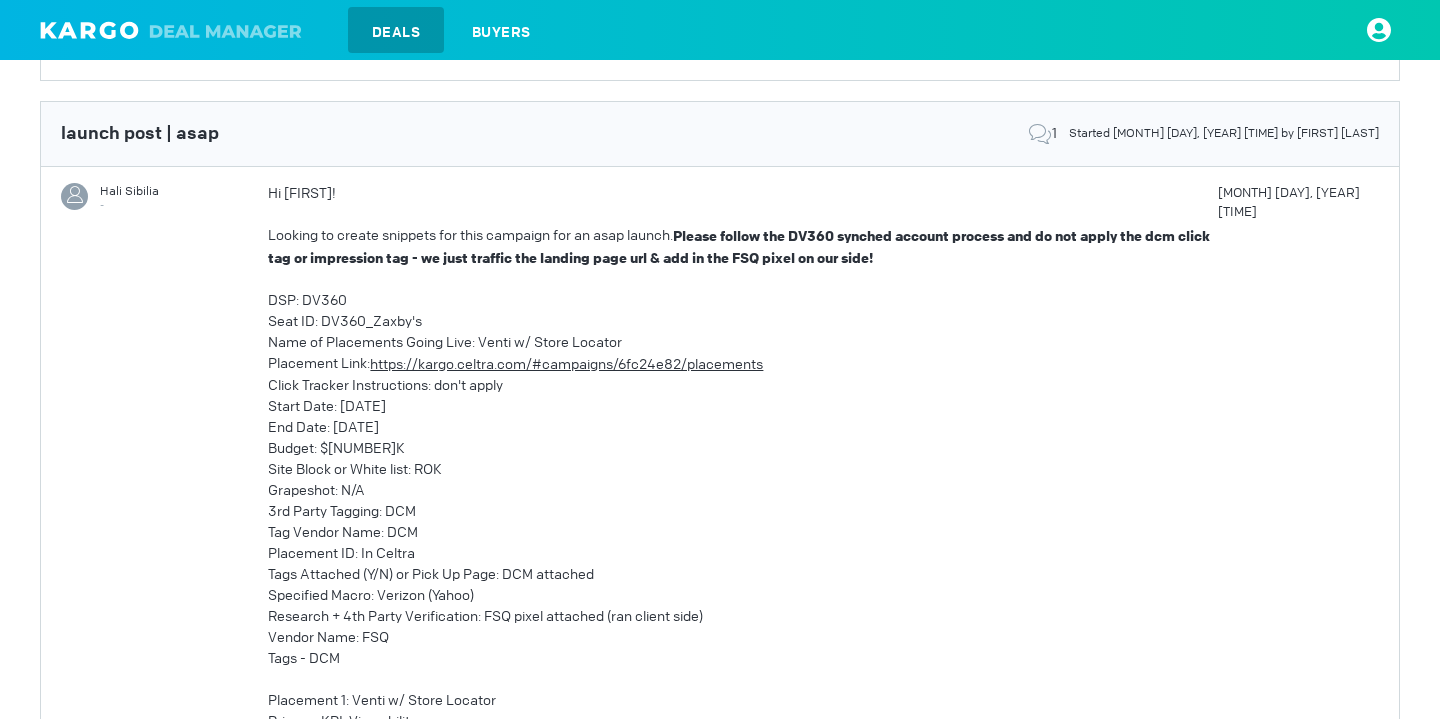 scroll, scrollTop: 600, scrollLeft: 0, axis: vertical 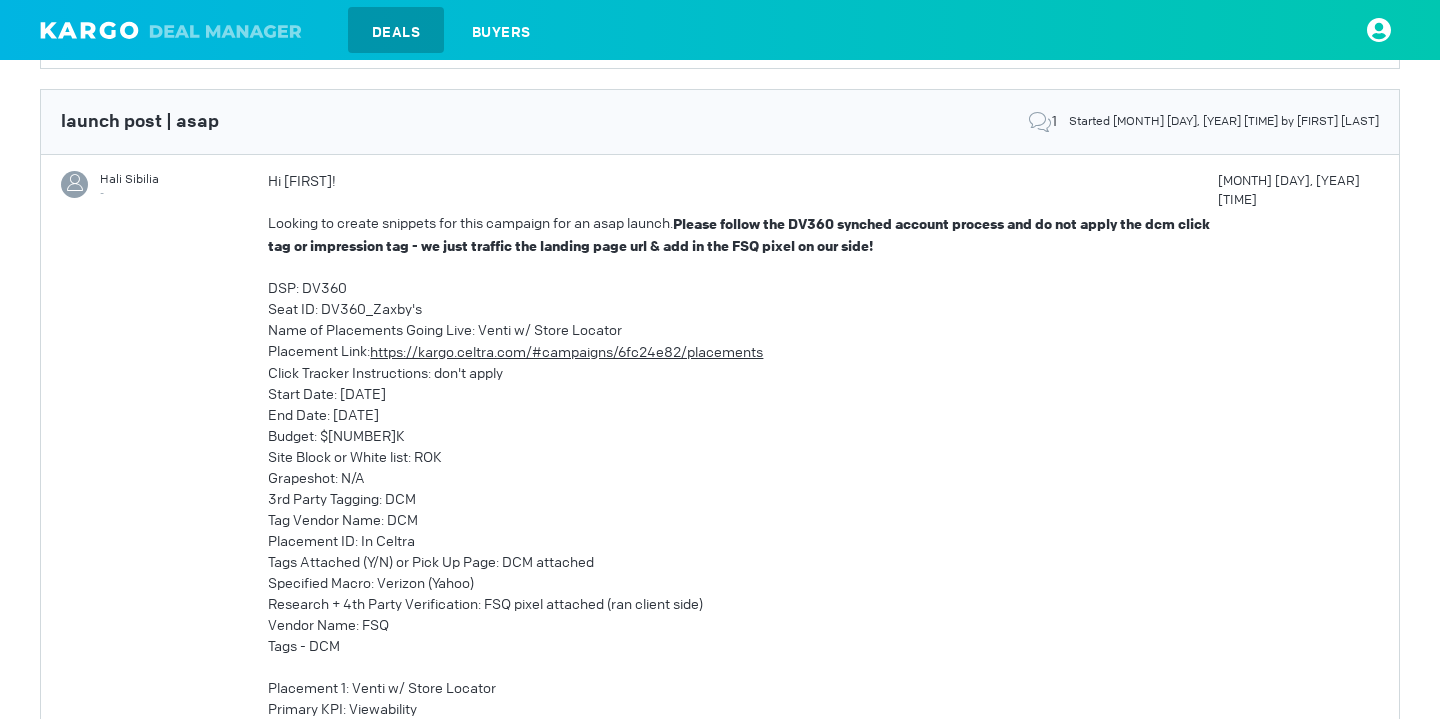 click on "Grapeshot: N/A" at bounding box center [742, 478] 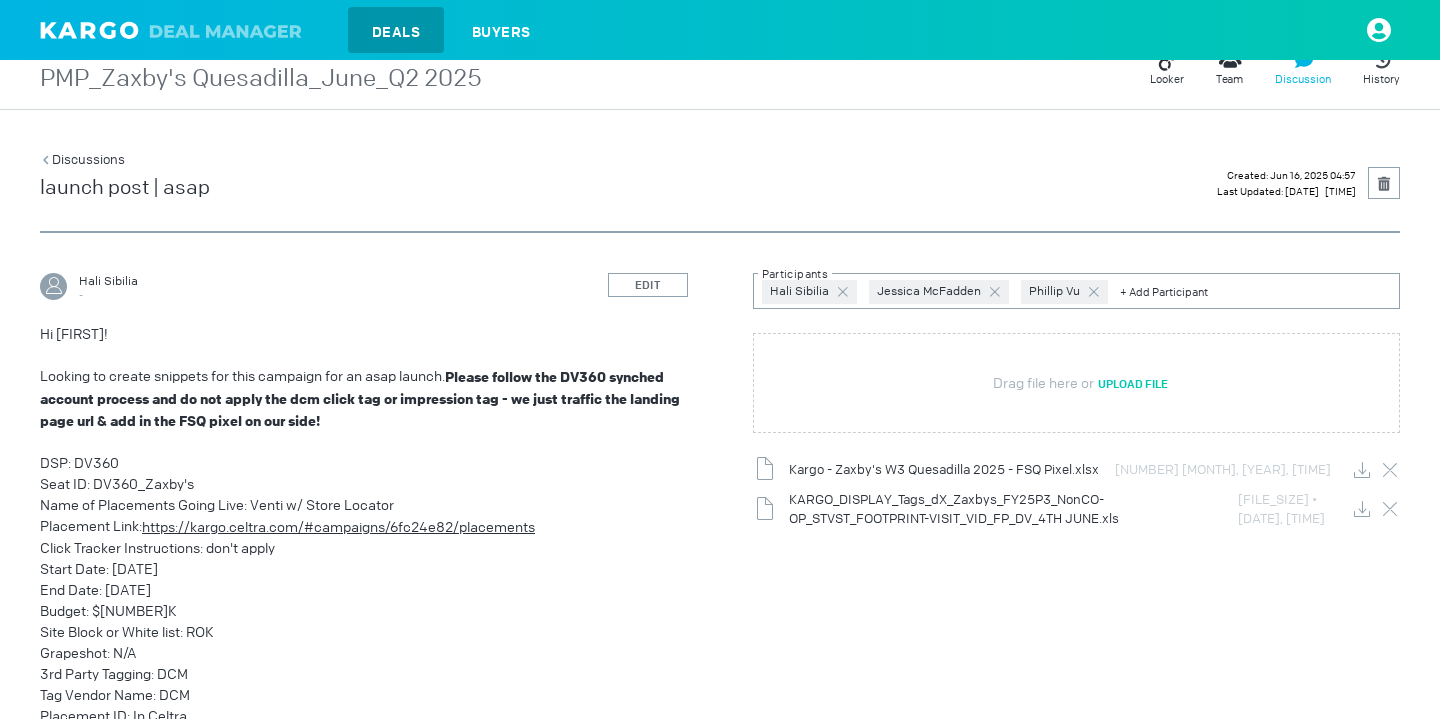 scroll, scrollTop: 42, scrollLeft: 0, axis: vertical 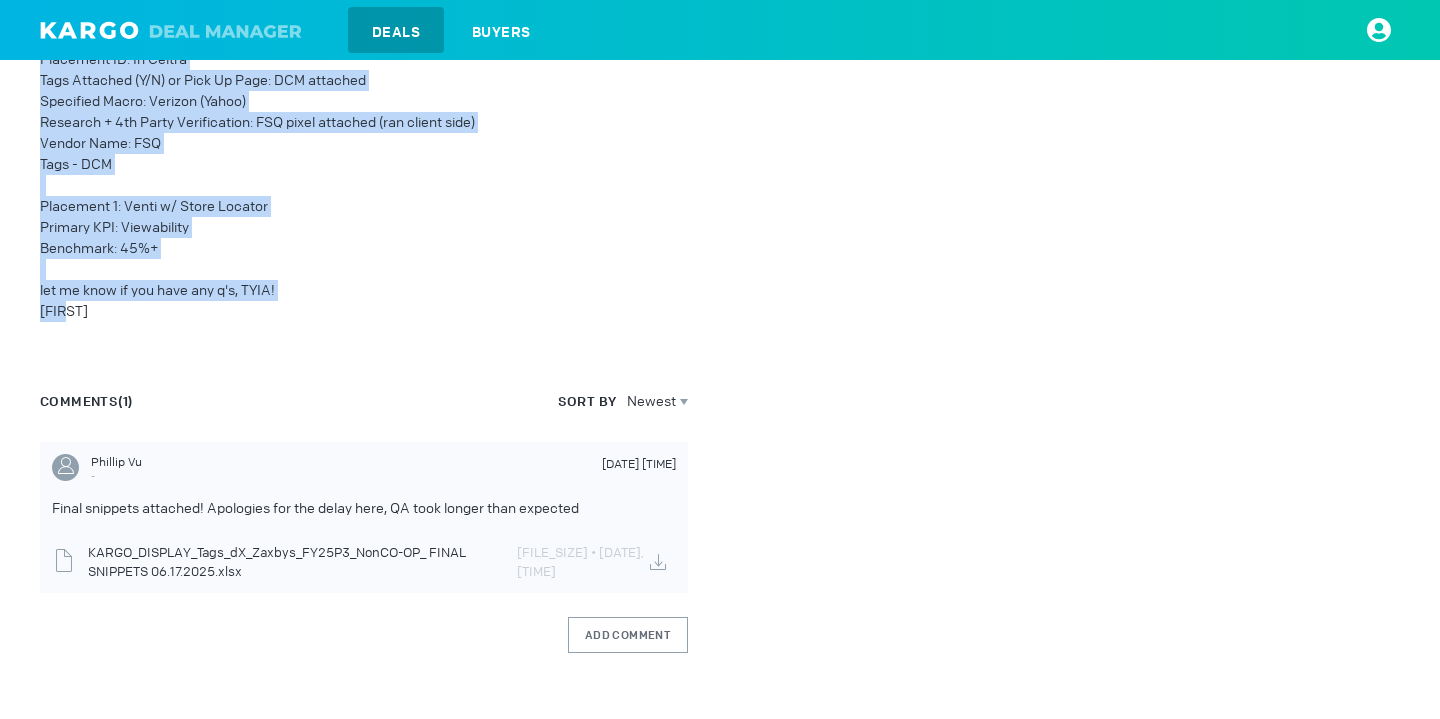 drag, startPoint x: 39, startPoint y: 328, endPoint x: 305, endPoint y: 313, distance: 266.4226 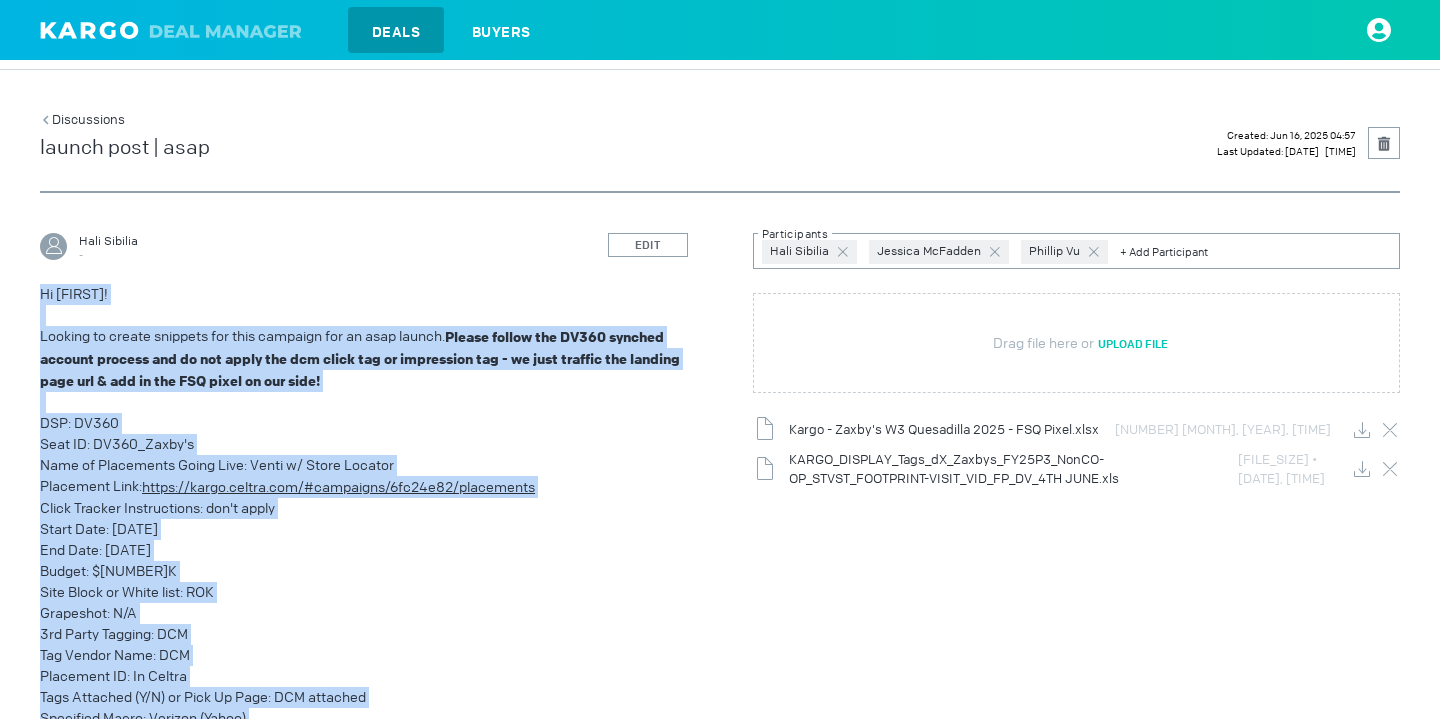 scroll, scrollTop: 0, scrollLeft: 0, axis: both 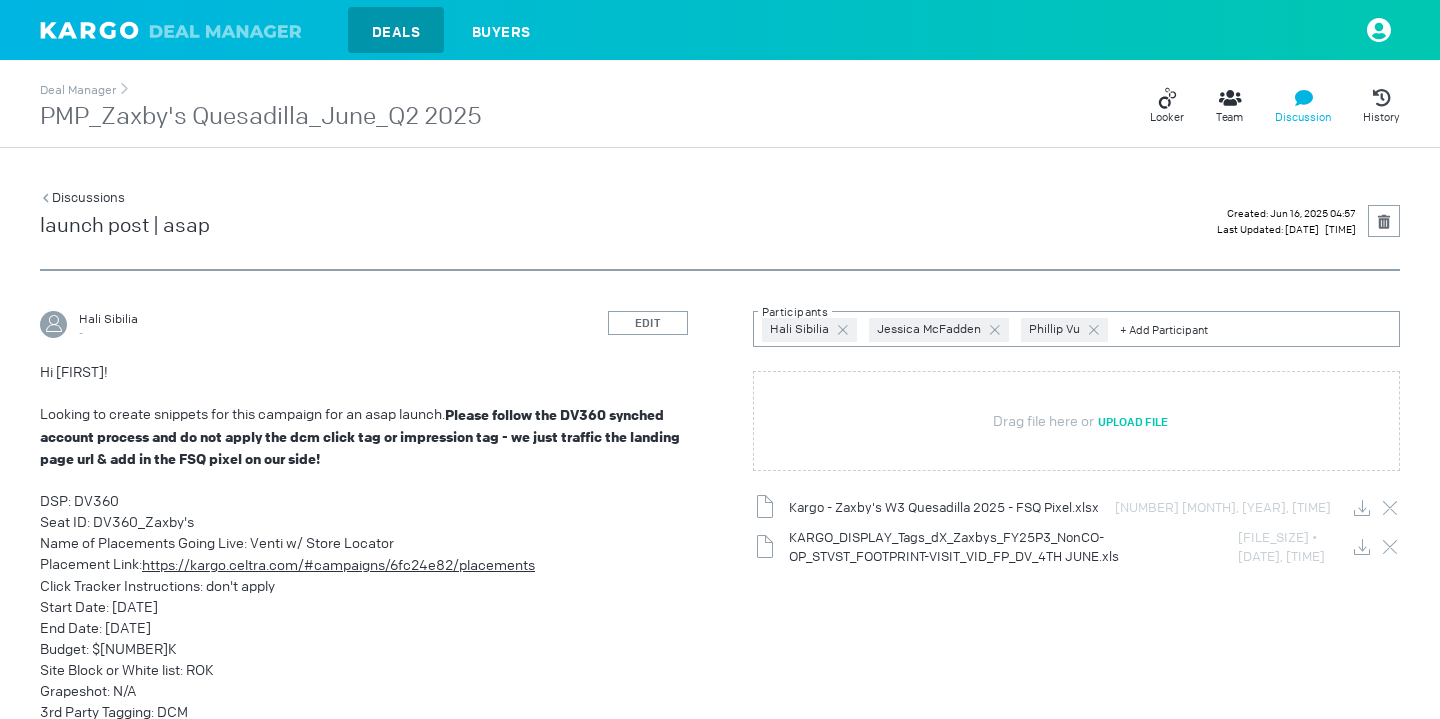 click at bounding box center (176, 30) 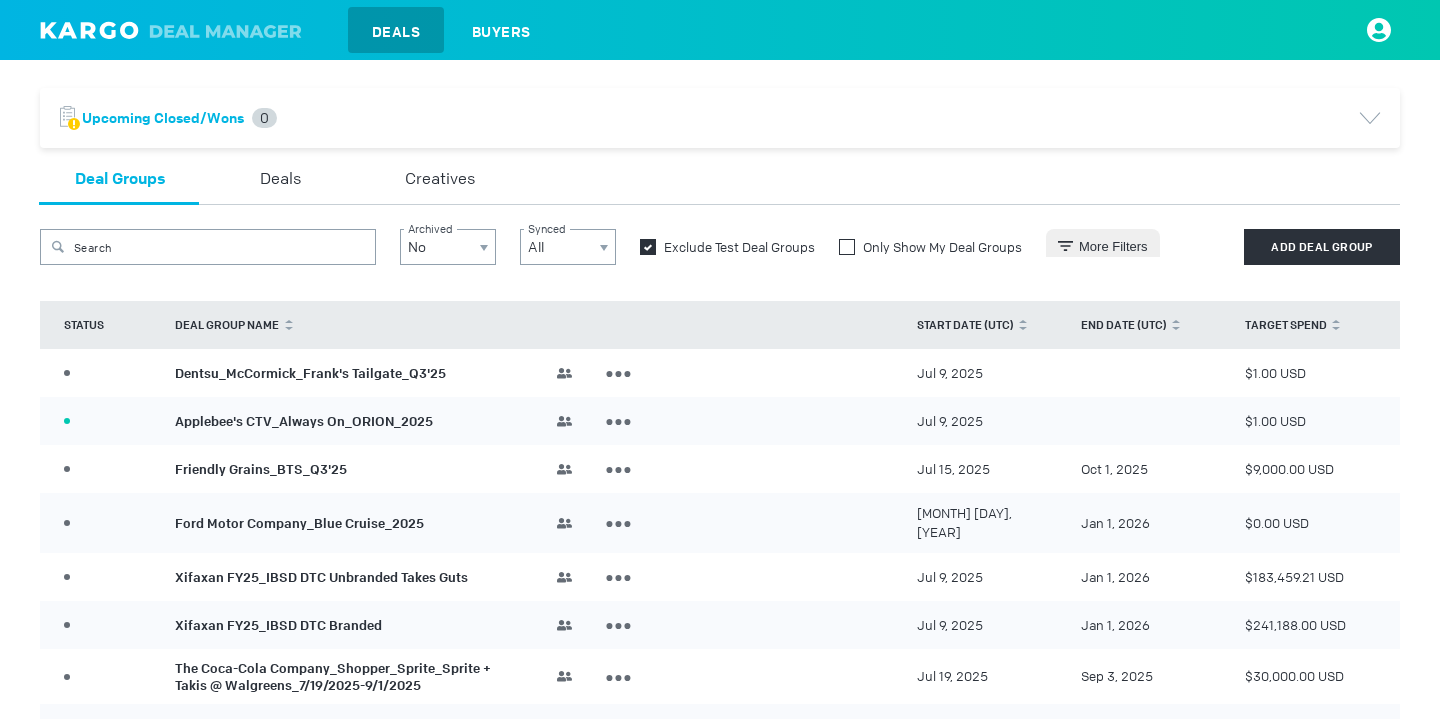 click at bounding box center [847, 247] 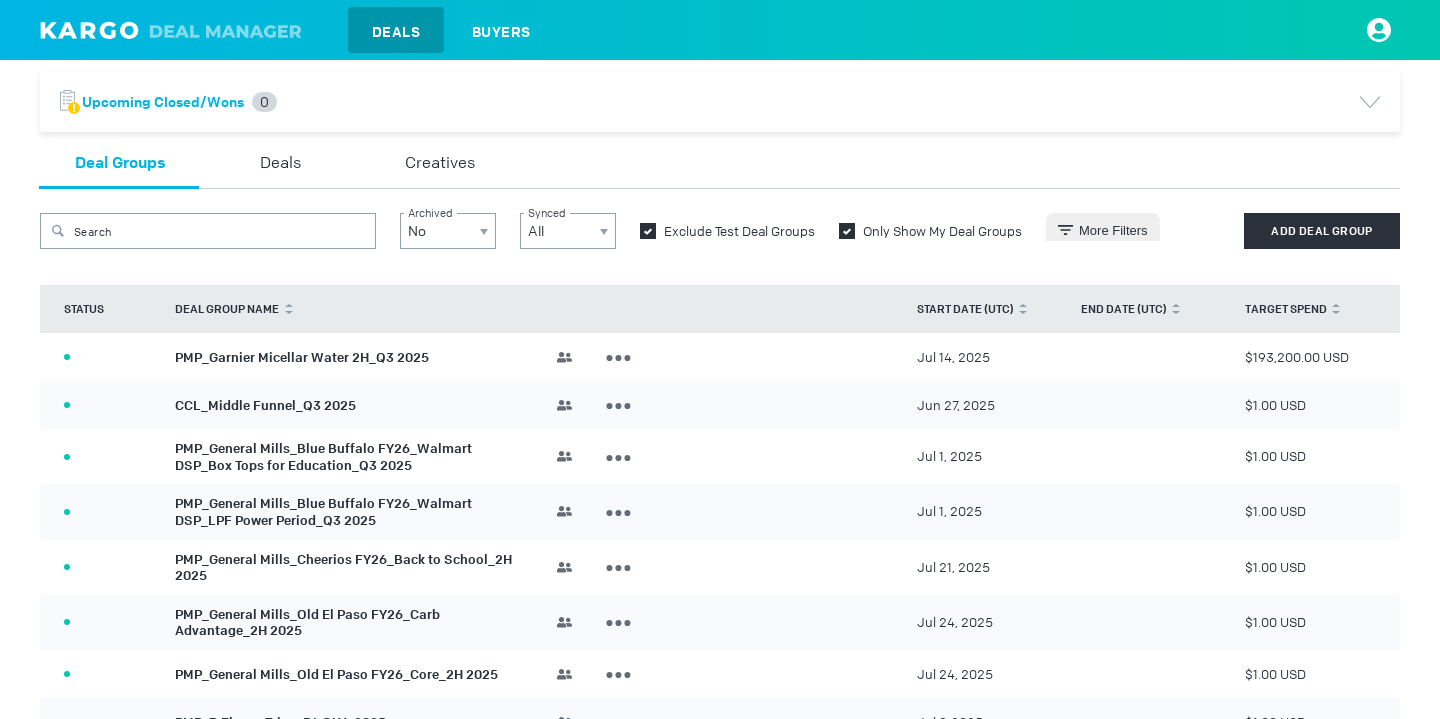 scroll, scrollTop: 19, scrollLeft: 0, axis: vertical 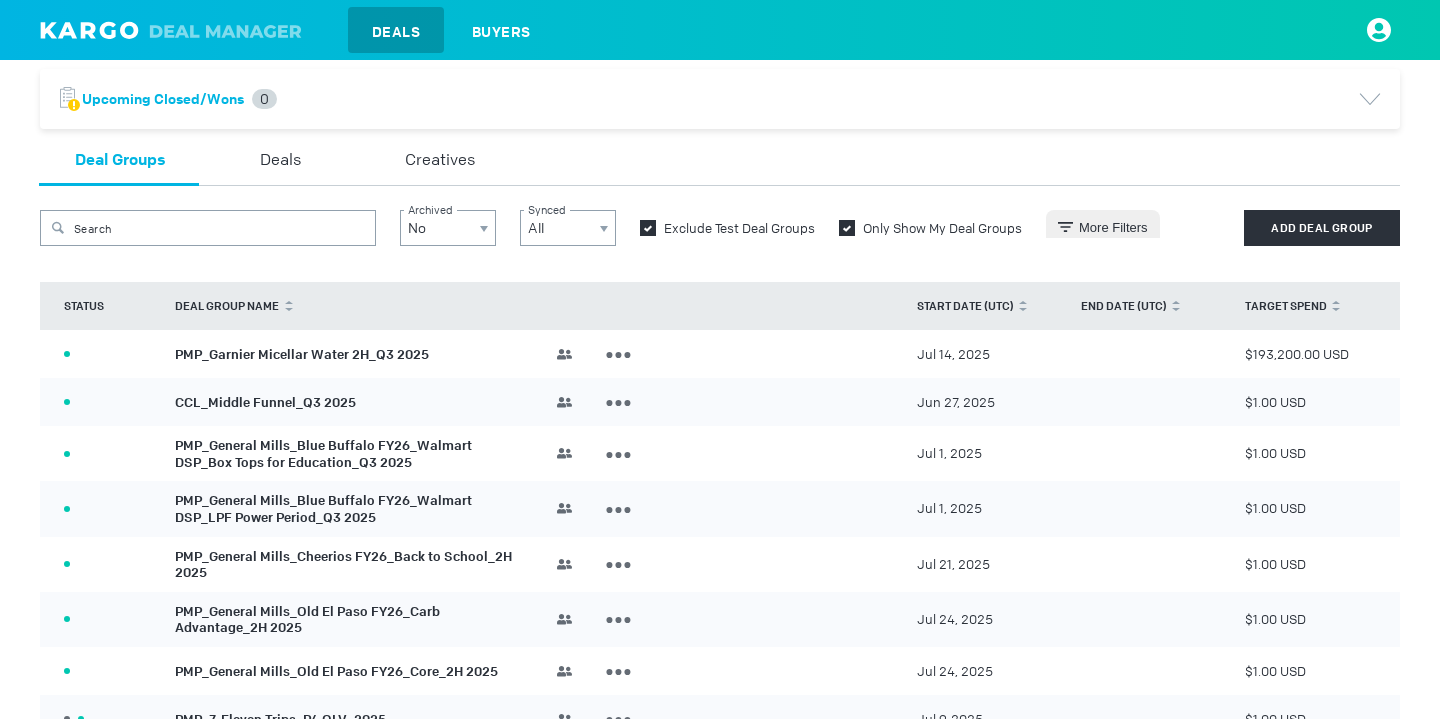 click on "PMP_Garnier Micellar Water 2H_Q3 2025" at bounding box center [302, 353] 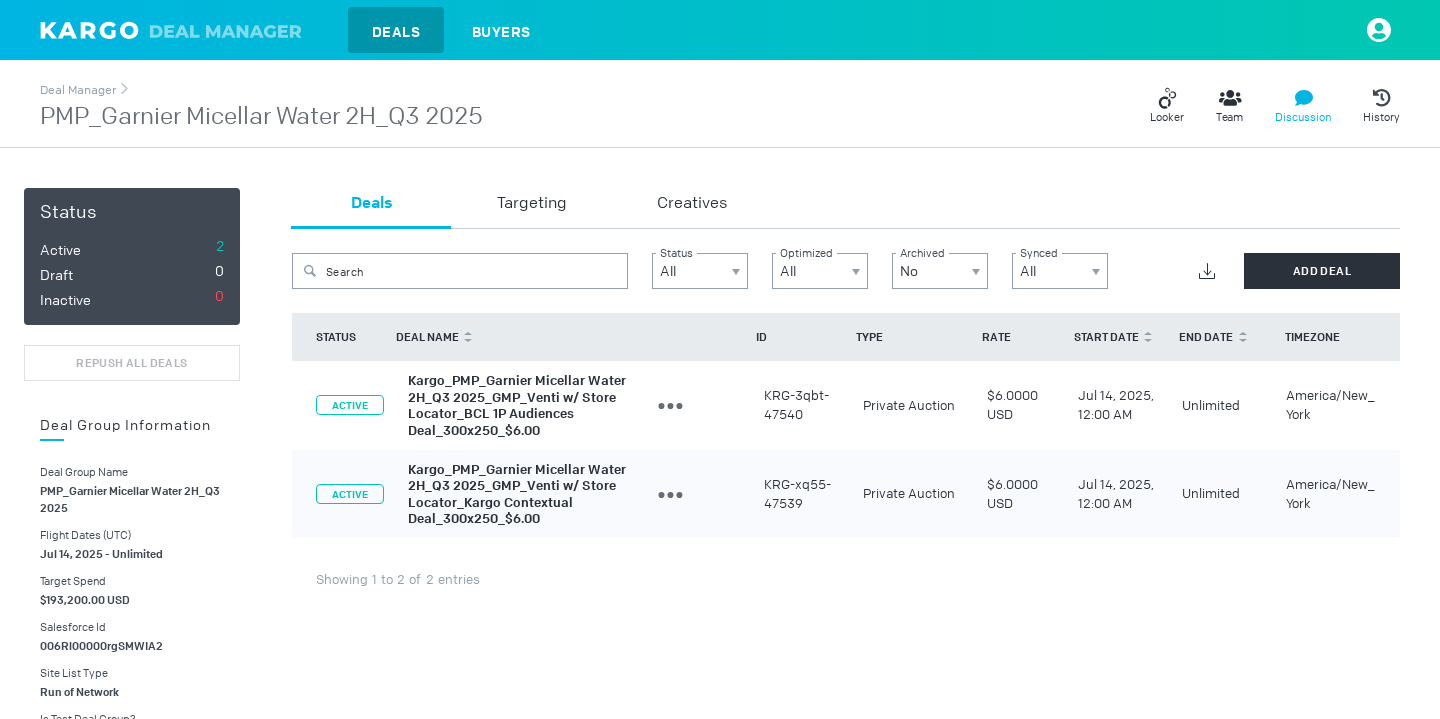 click at bounding box center (1163, 103) 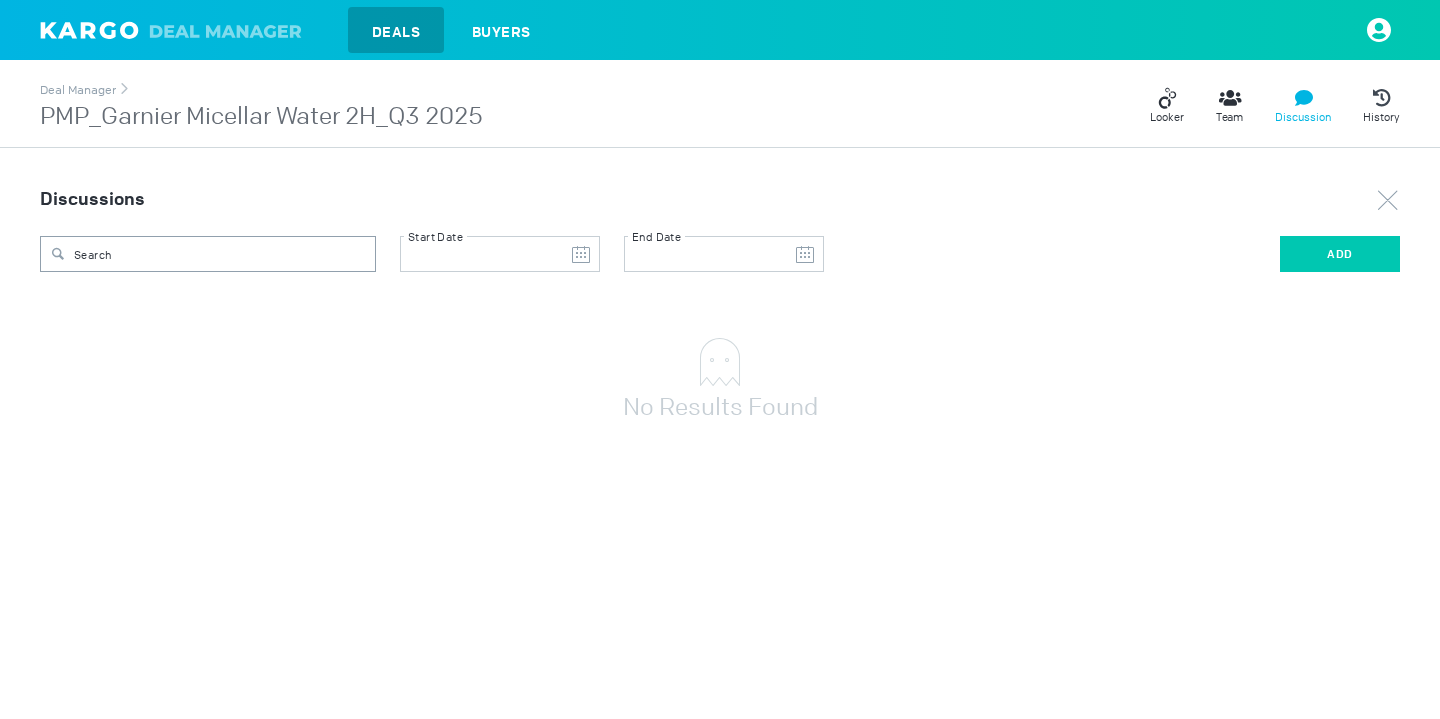 click on "ADD" at bounding box center [1340, 254] 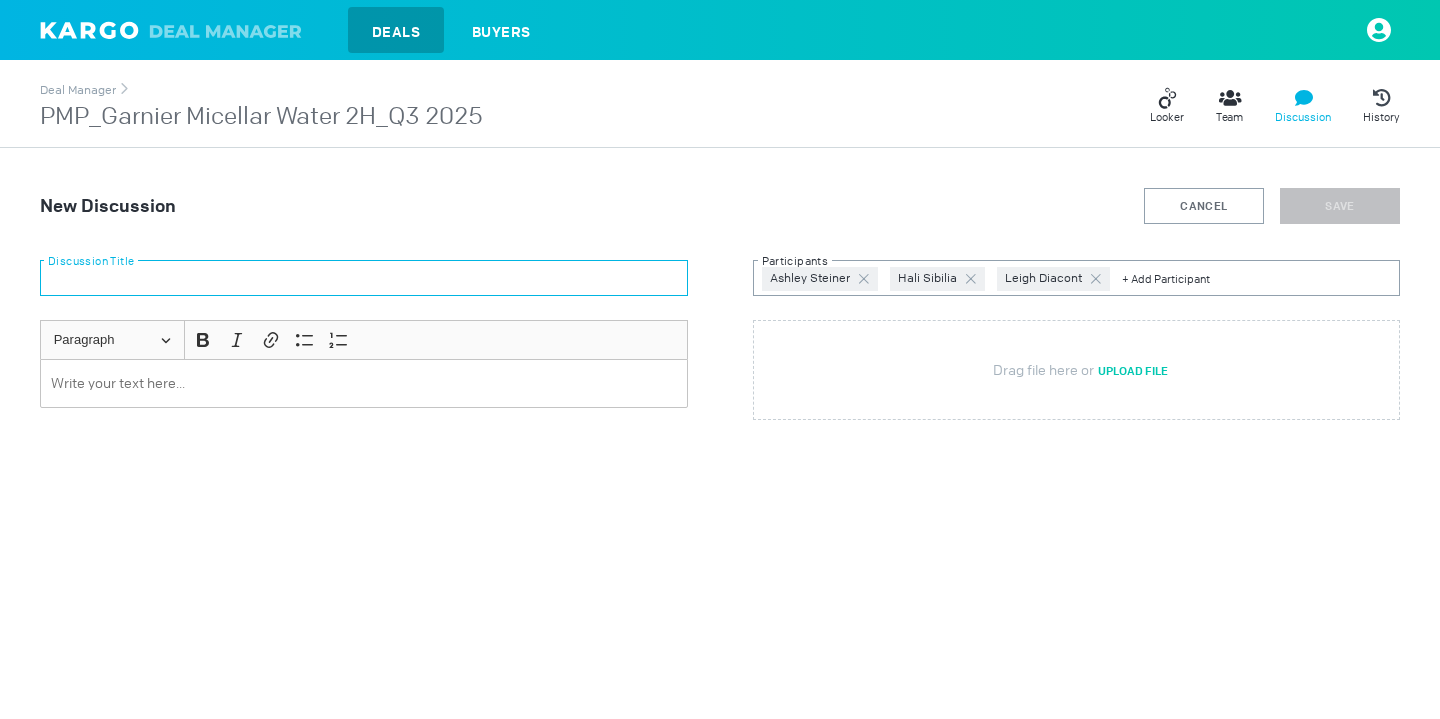 click at bounding box center [364, 278] 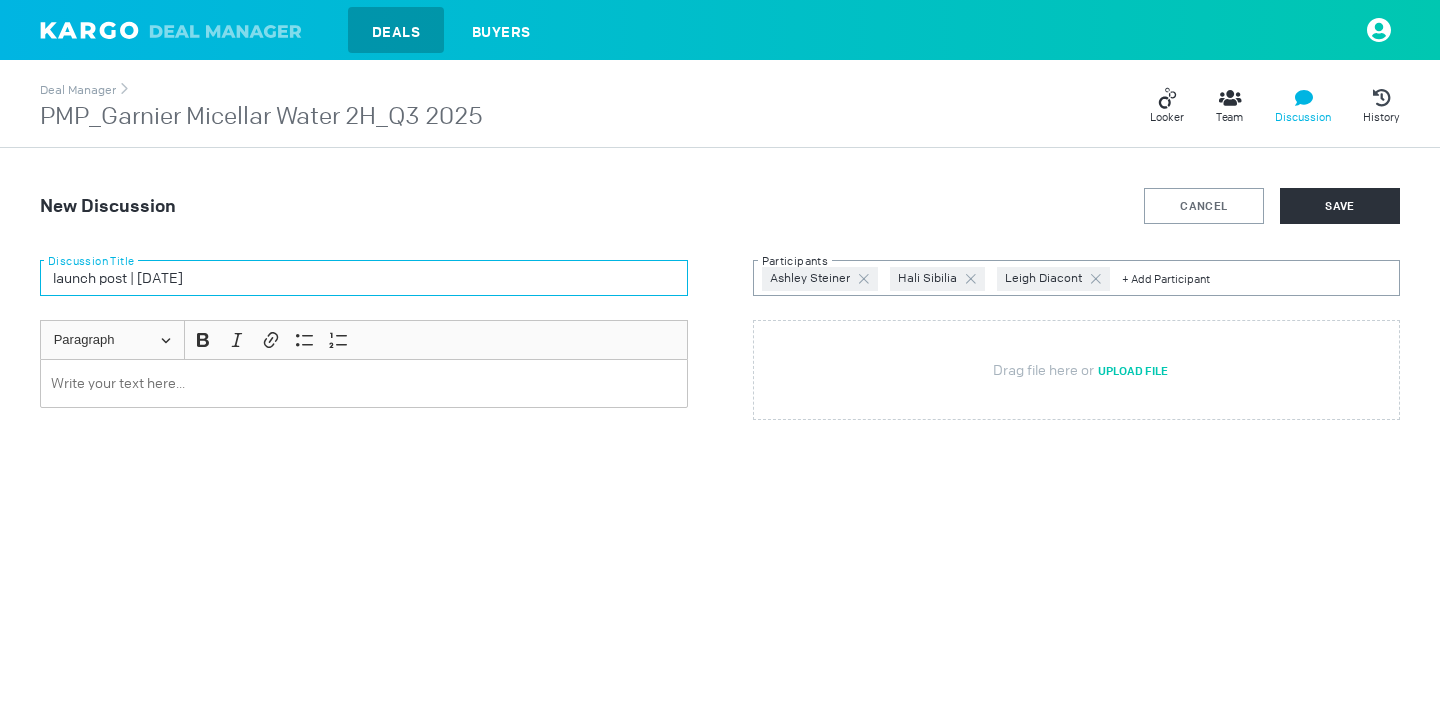 type on "launch post | [DATE]" 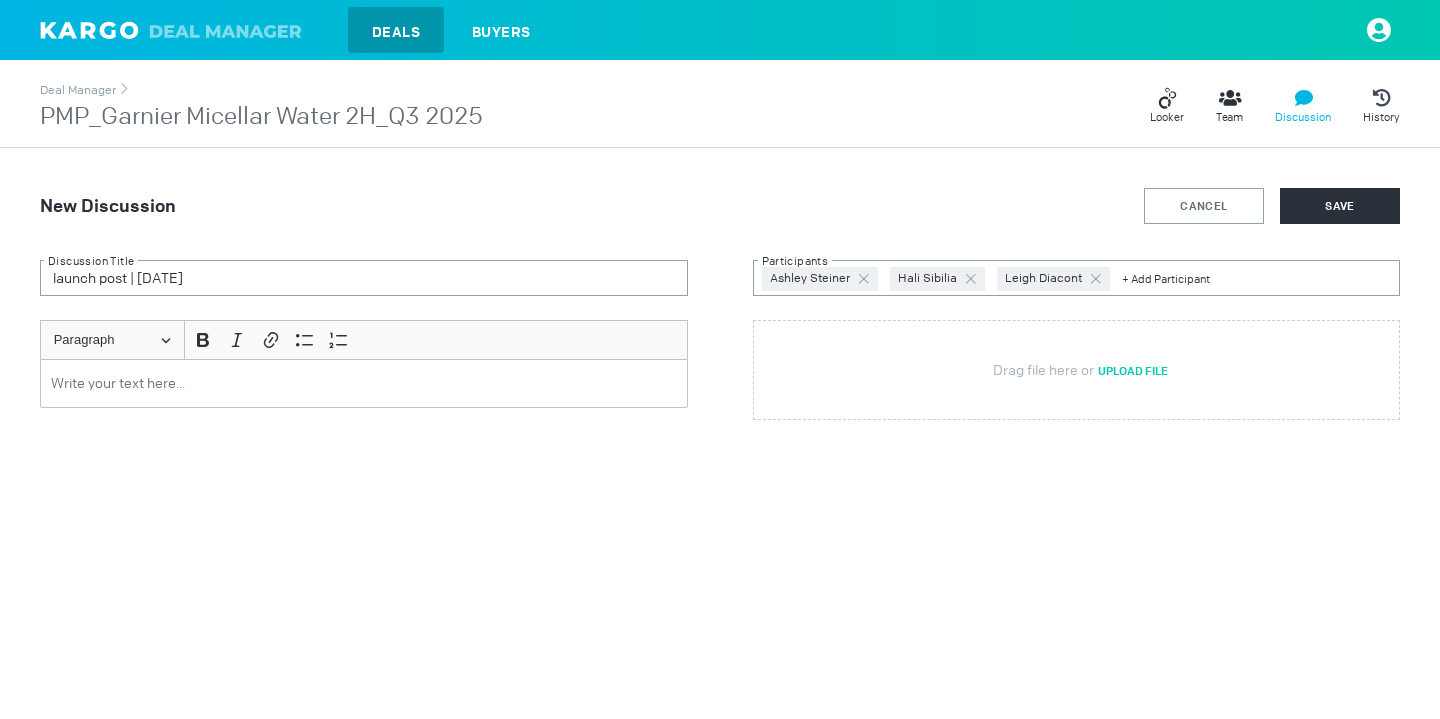 click at bounding box center [364, 383] 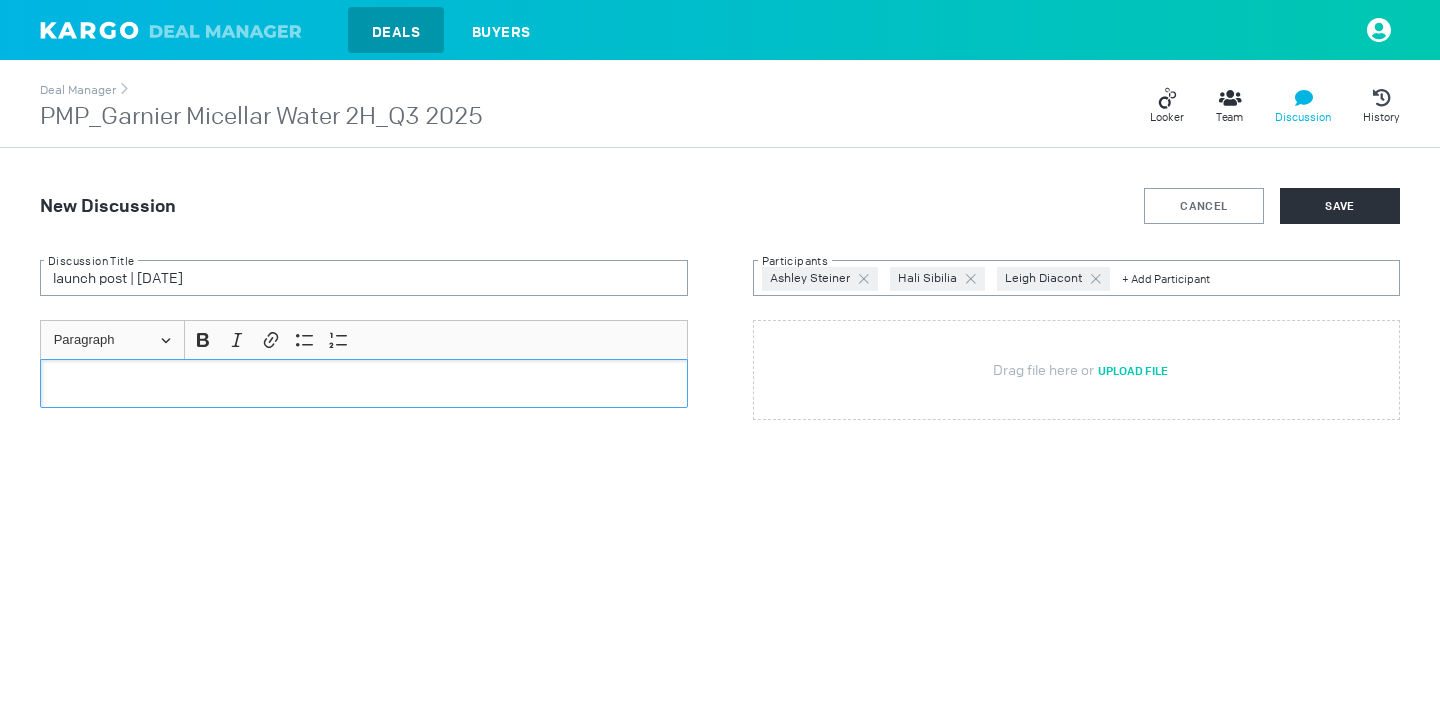paste 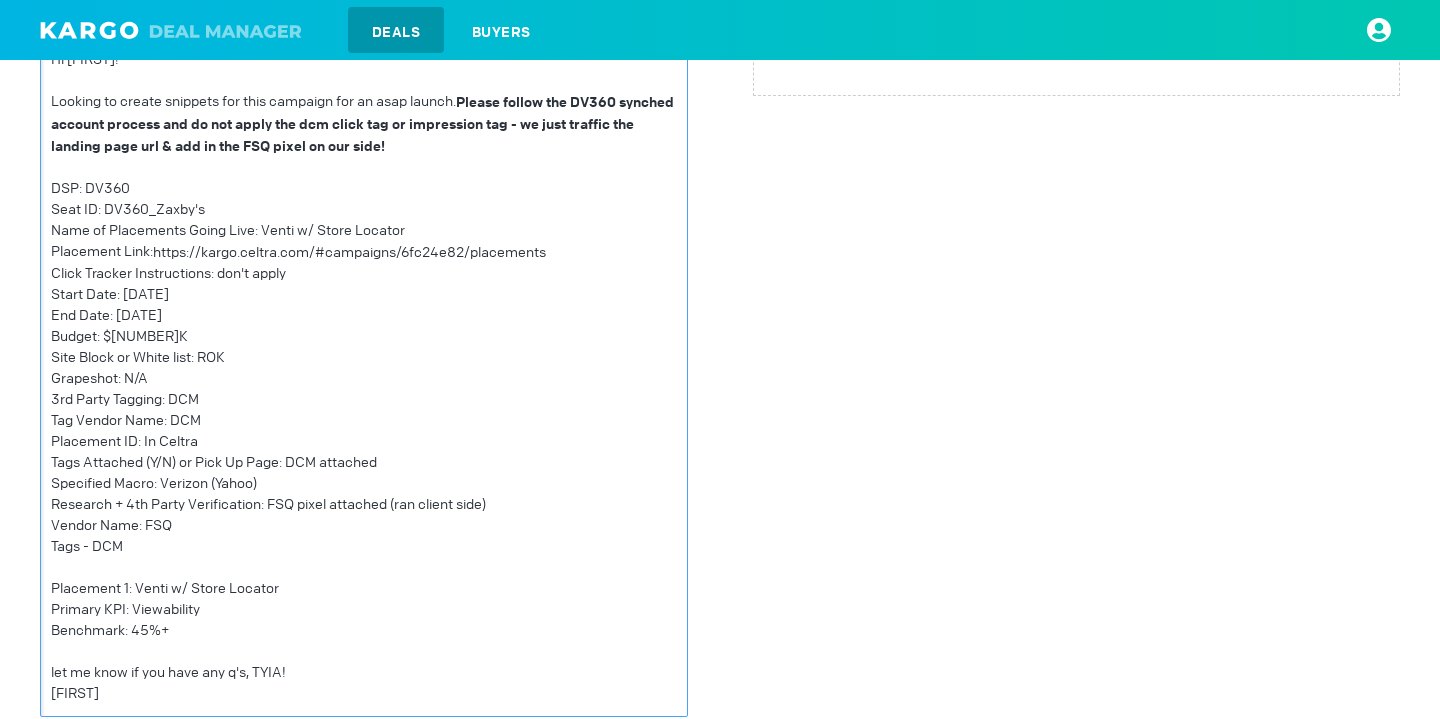 scroll, scrollTop: 239, scrollLeft: 0, axis: vertical 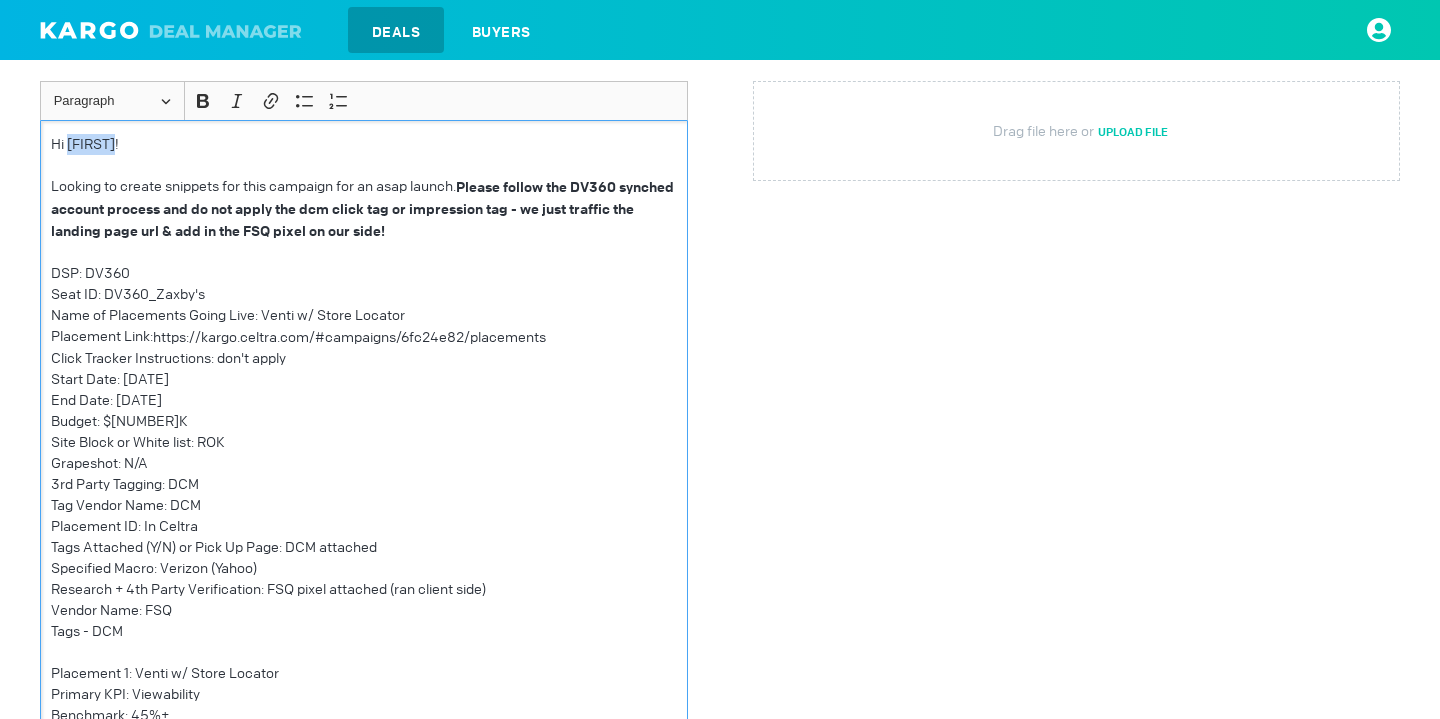 drag, startPoint x: 103, startPoint y: 138, endPoint x: 69, endPoint y: 134, distance: 34.234486 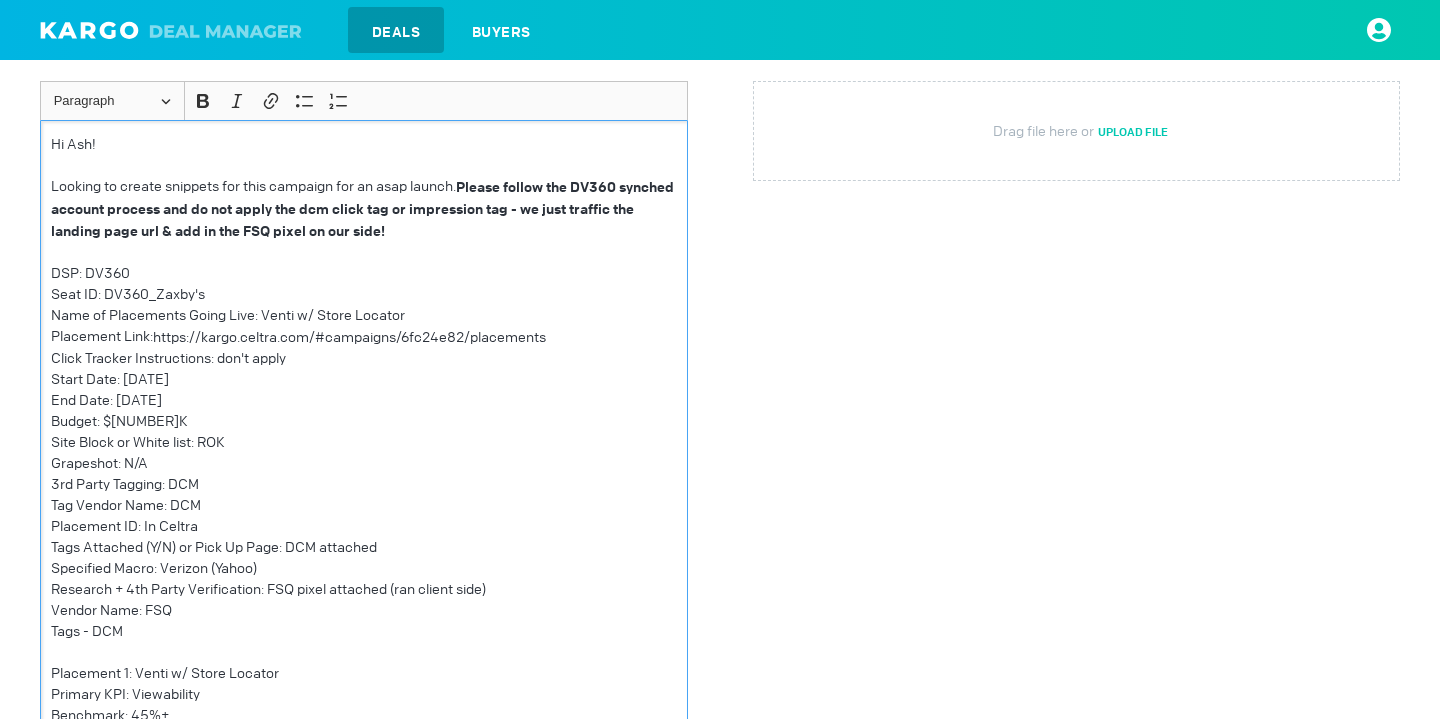 click on "Looking to create snippets for this campaign for an asap launch. Please follow the DV360 synched account process and do not apply the DCM click tag or impression tag - we just traffic the landing page url & add in the FSQ pixel on our side!" at bounding box center (364, 209) 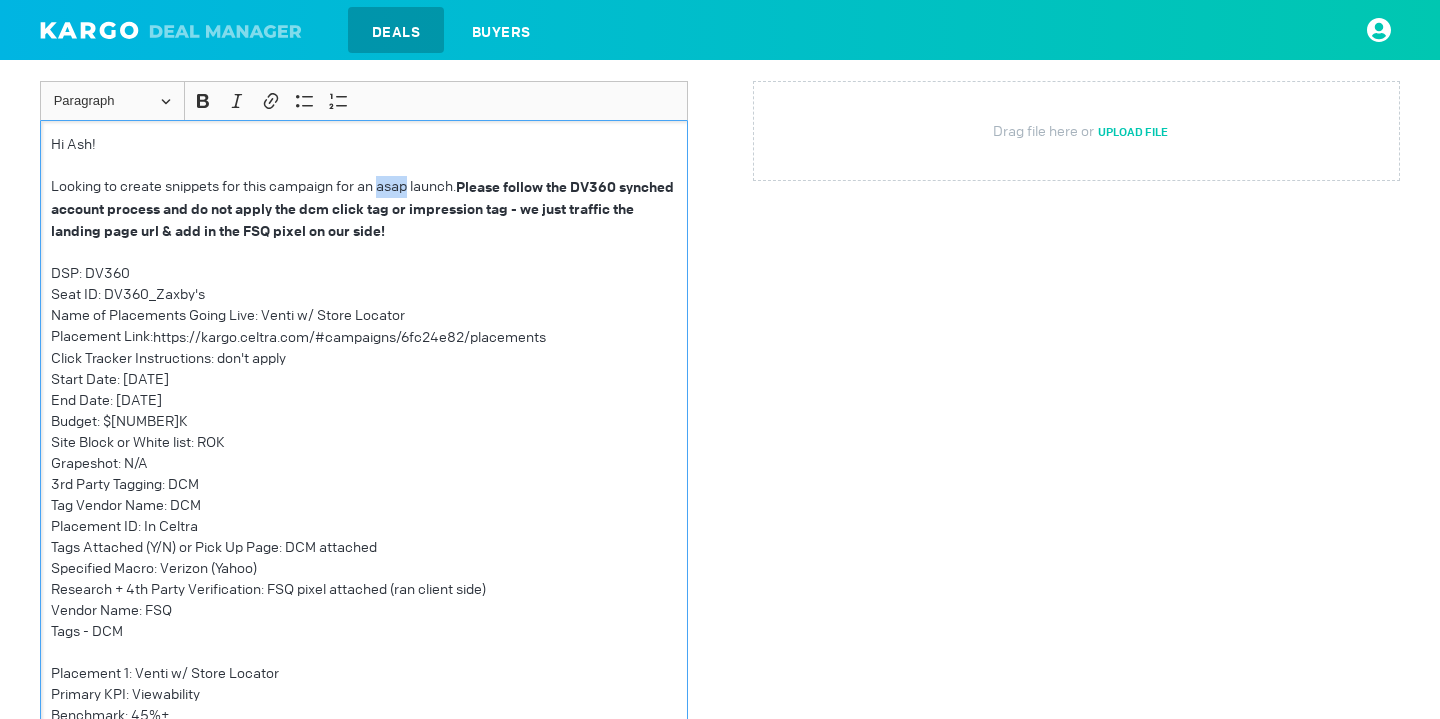 drag, startPoint x: 382, startPoint y: 184, endPoint x: 411, endPoint y: 184, distance: 29 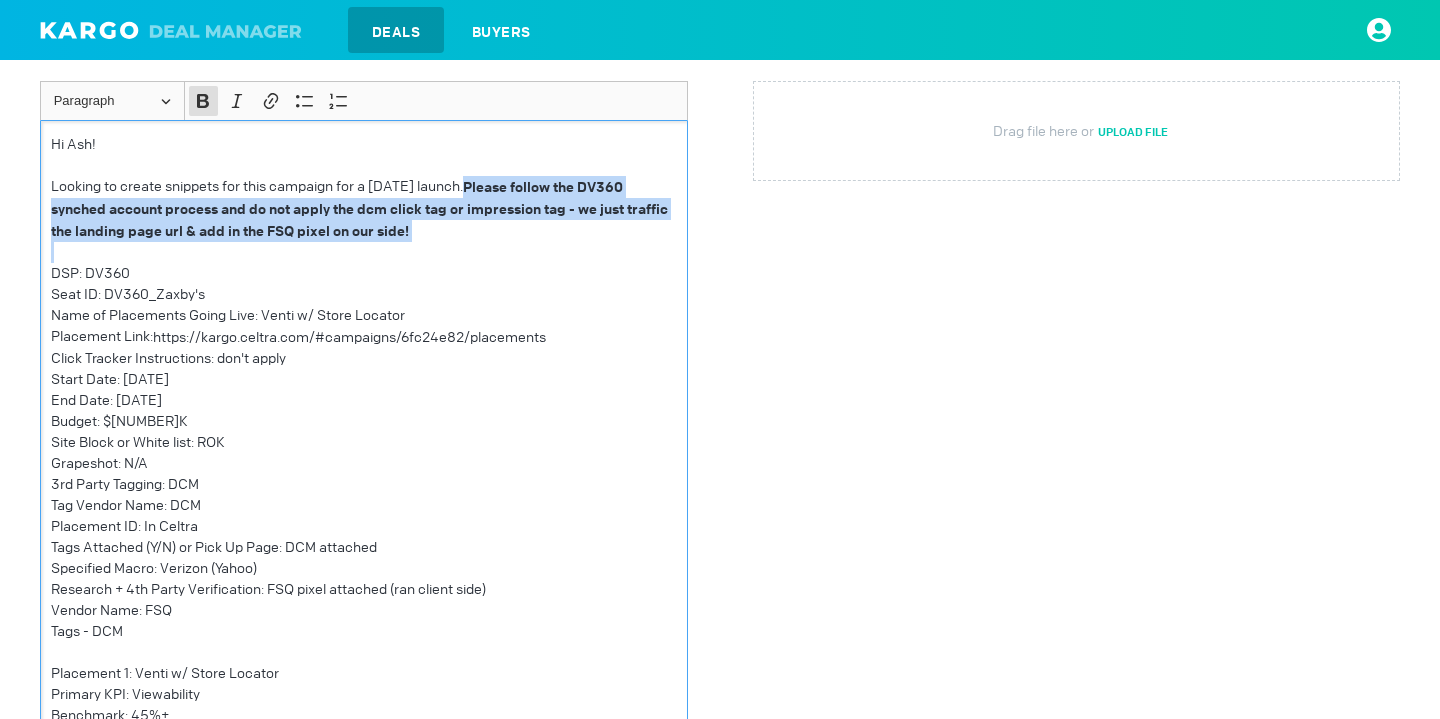 drag, startPoint x: 451, startPoint y: 184, endPoint x: 471, endPoint y: 244, distance: 63.245552 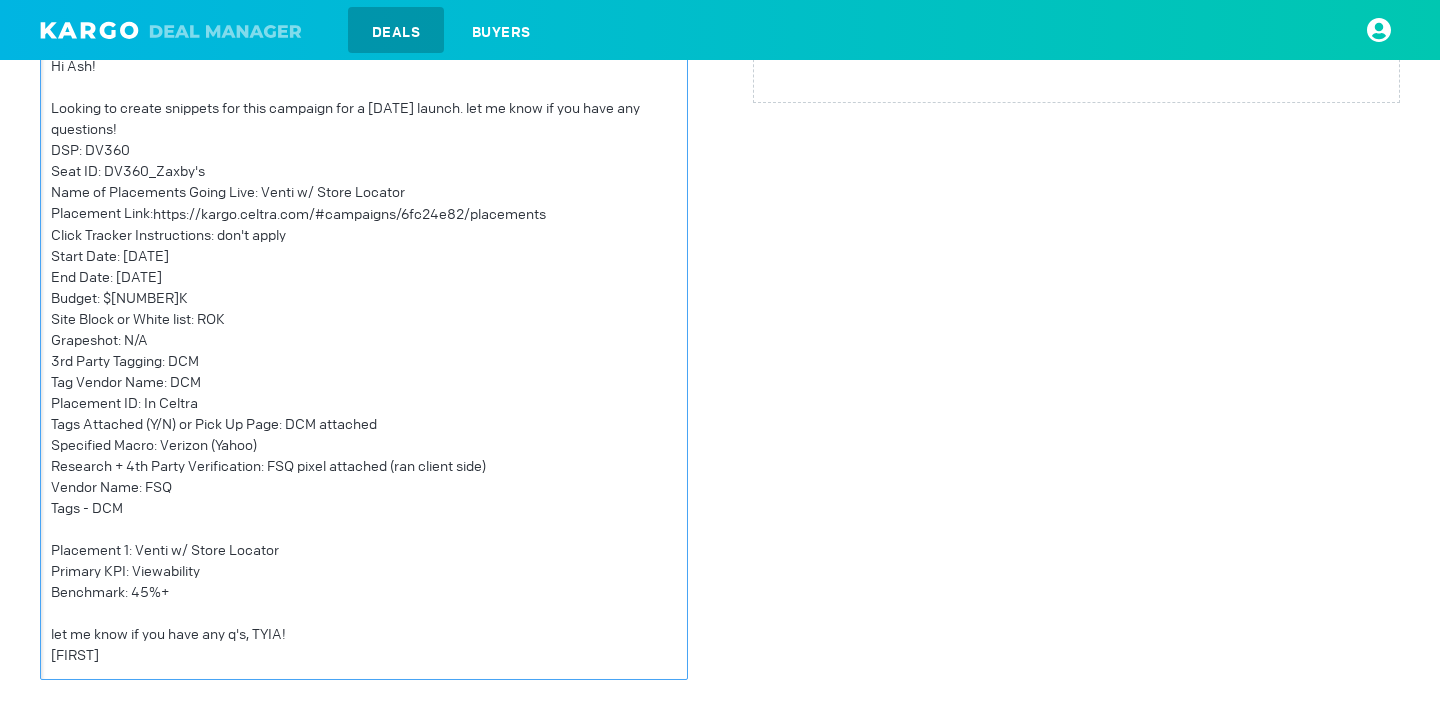 scroll, scrollTop: 0, scrollLeft: 0, axis: both 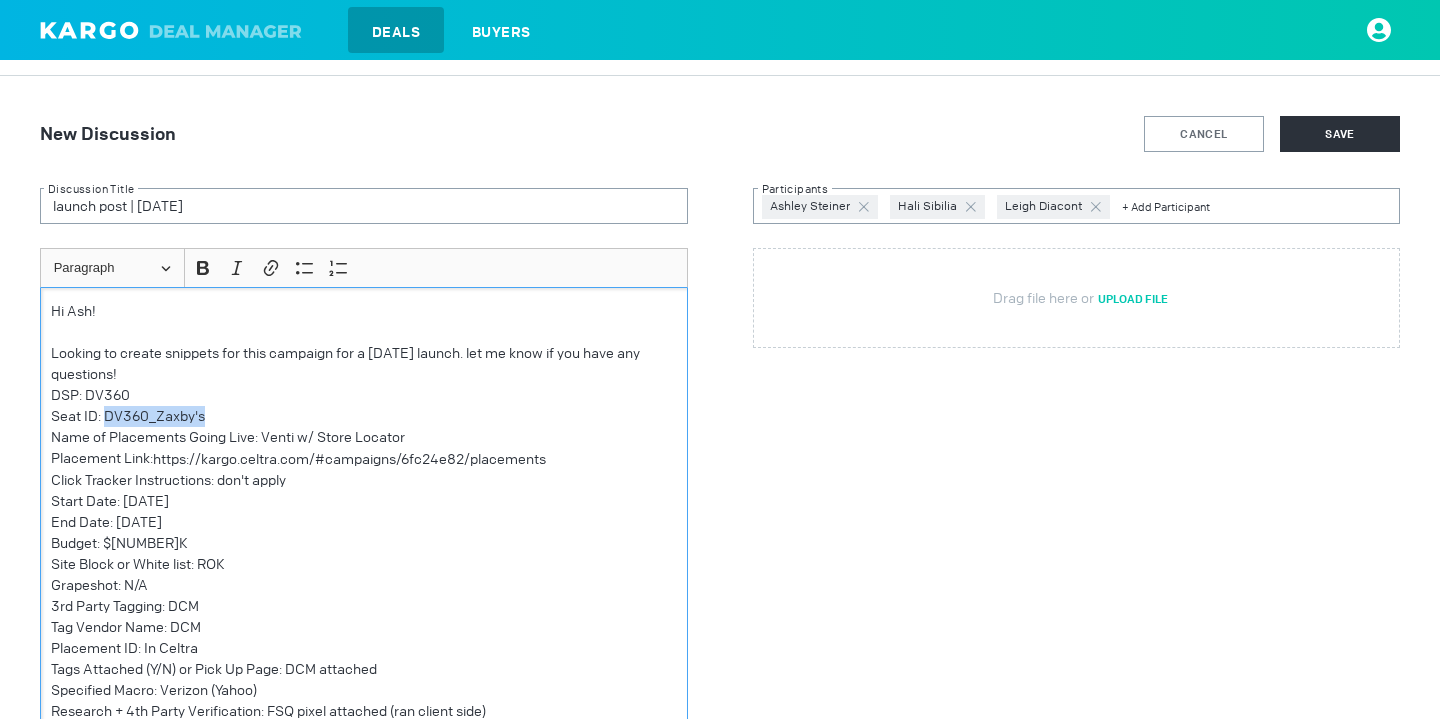 drag, startPoint x: 226, startPoint y: 415, endPoint x: 108, endPoint y: 414, distance: 118.004234 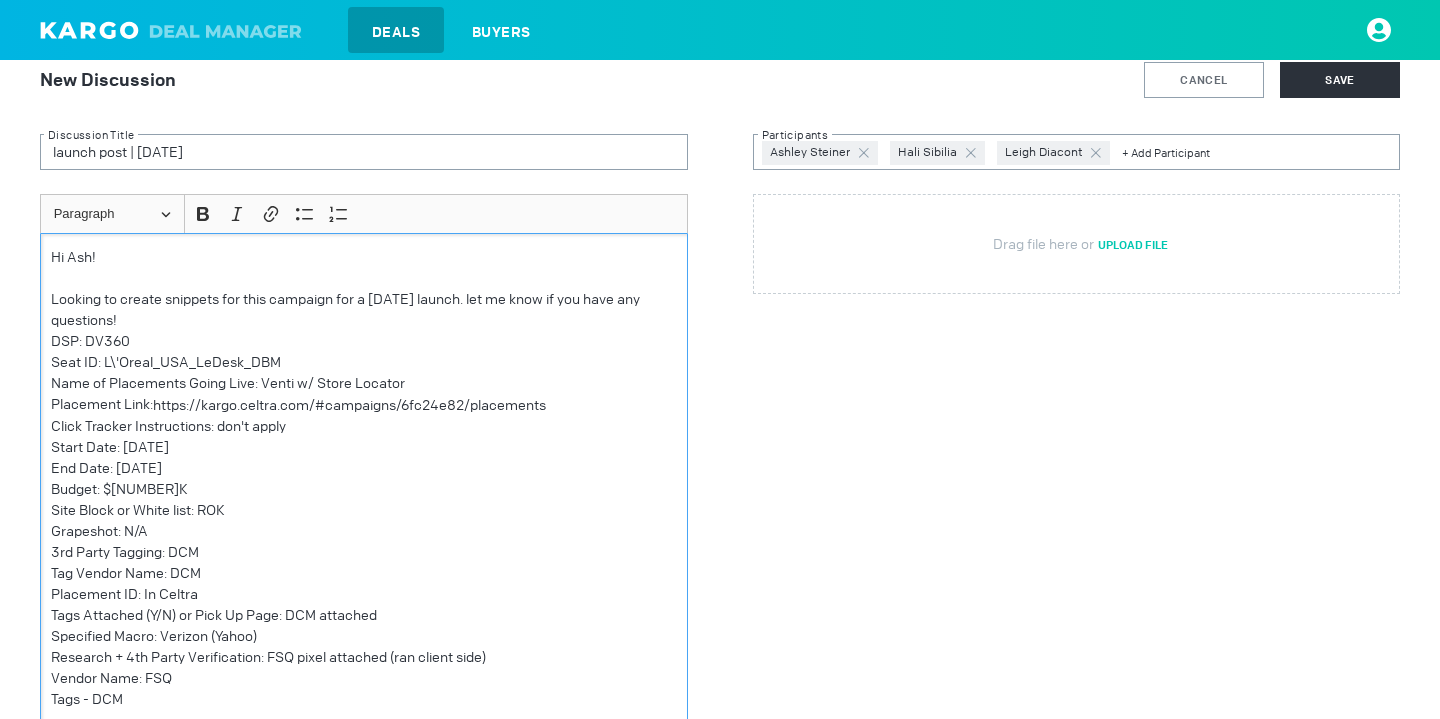 scroll, scrollTop: 132, scrollLeft: 0, axis: vertical 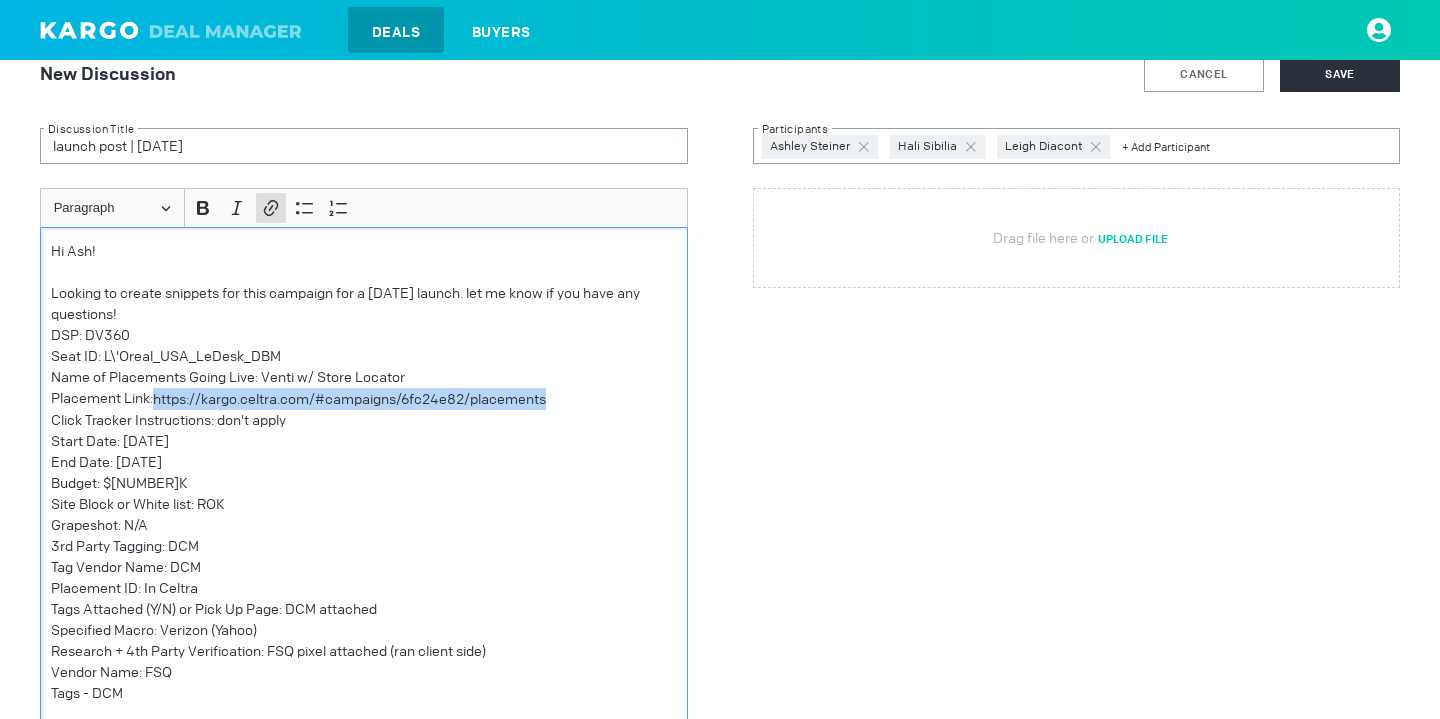 drag, startPoint x: 556, startPoint y: 397, endPoint x: 160, endPoint y: 396, distance: 396.00125 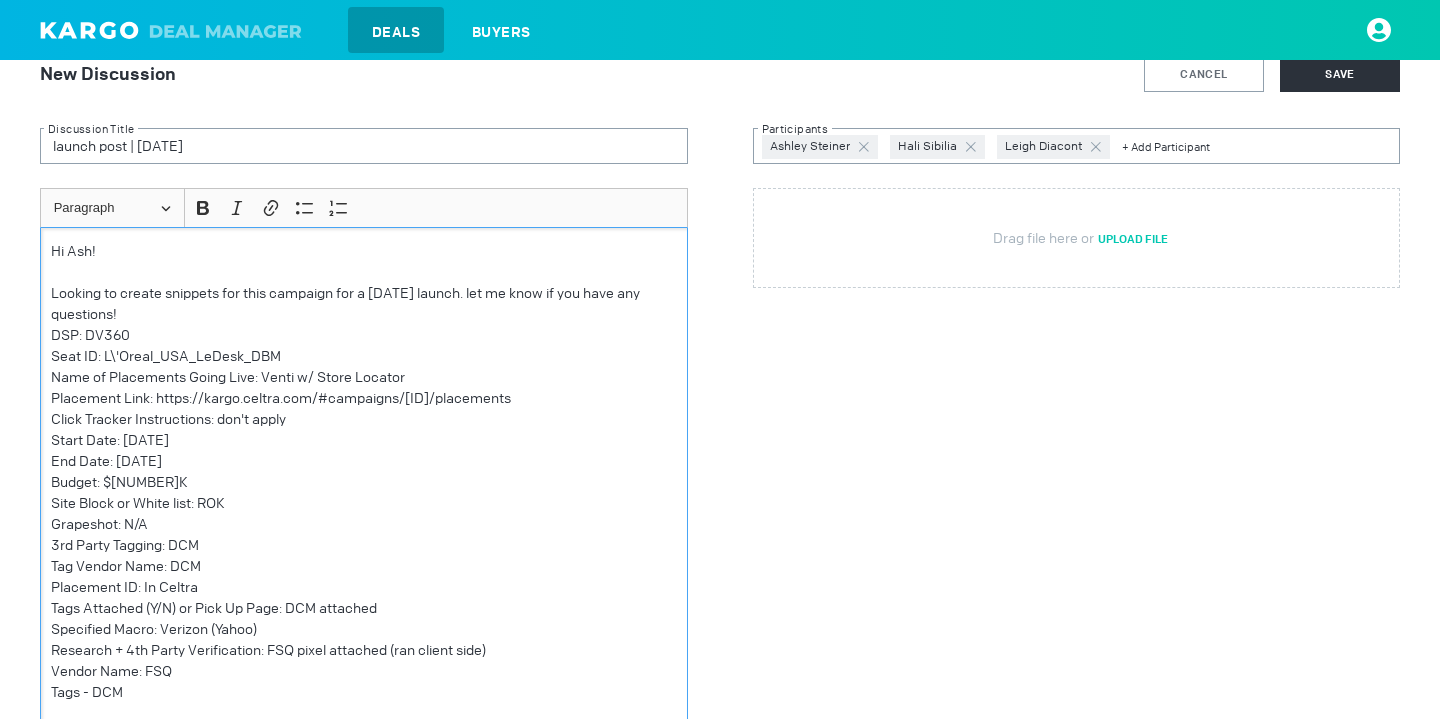 drag, startPoint x: 221, startPoint y: 420, endPoint x: 335, endPoint y: 416, distance: 114.07015 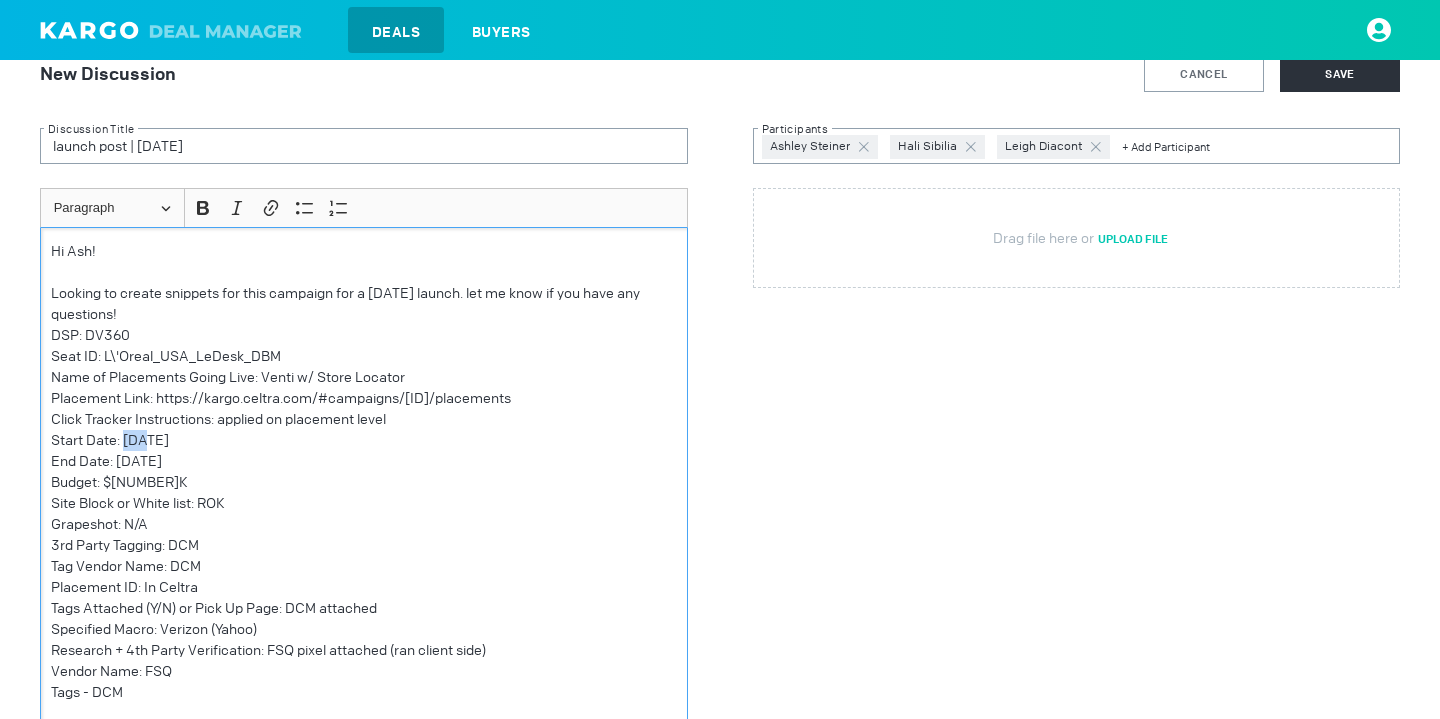 drag, startPoint x: 145, startPoint y: 435, endPoint x: 126, endPoint y: 434, distance: 19.026299 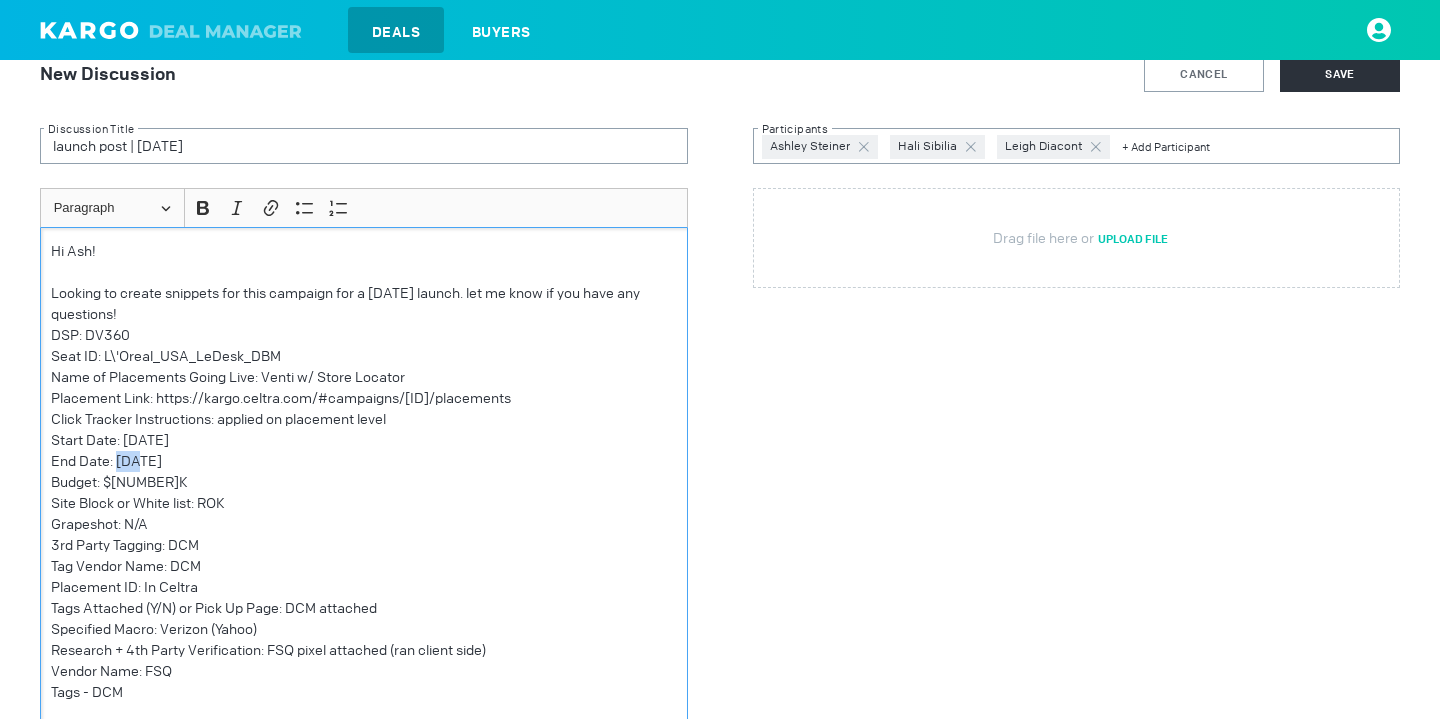 drag, startPoint x: 137, startPoint y: 458, endPoint x: 118, endPoint y: 458, distance: 19 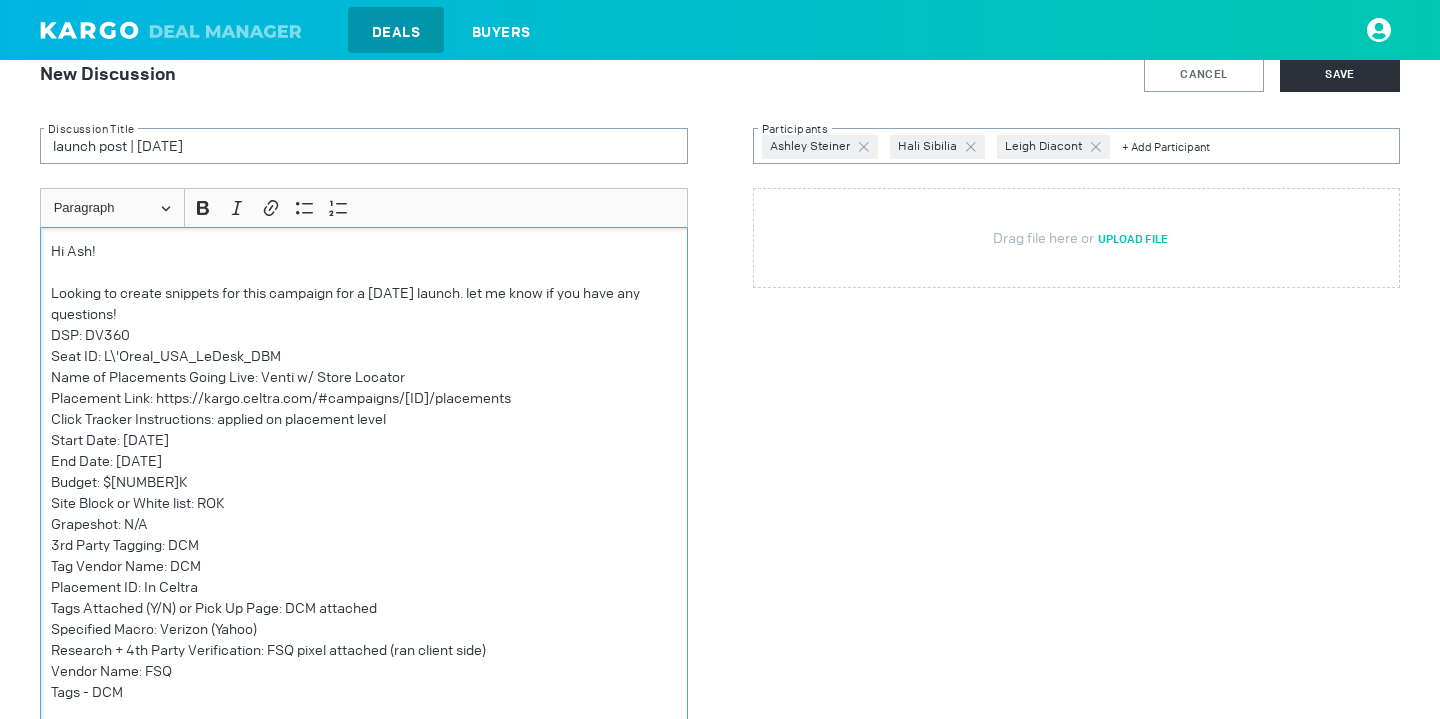 click on "Budget: $[NUMBER]K" at bounding box center (364, 482) 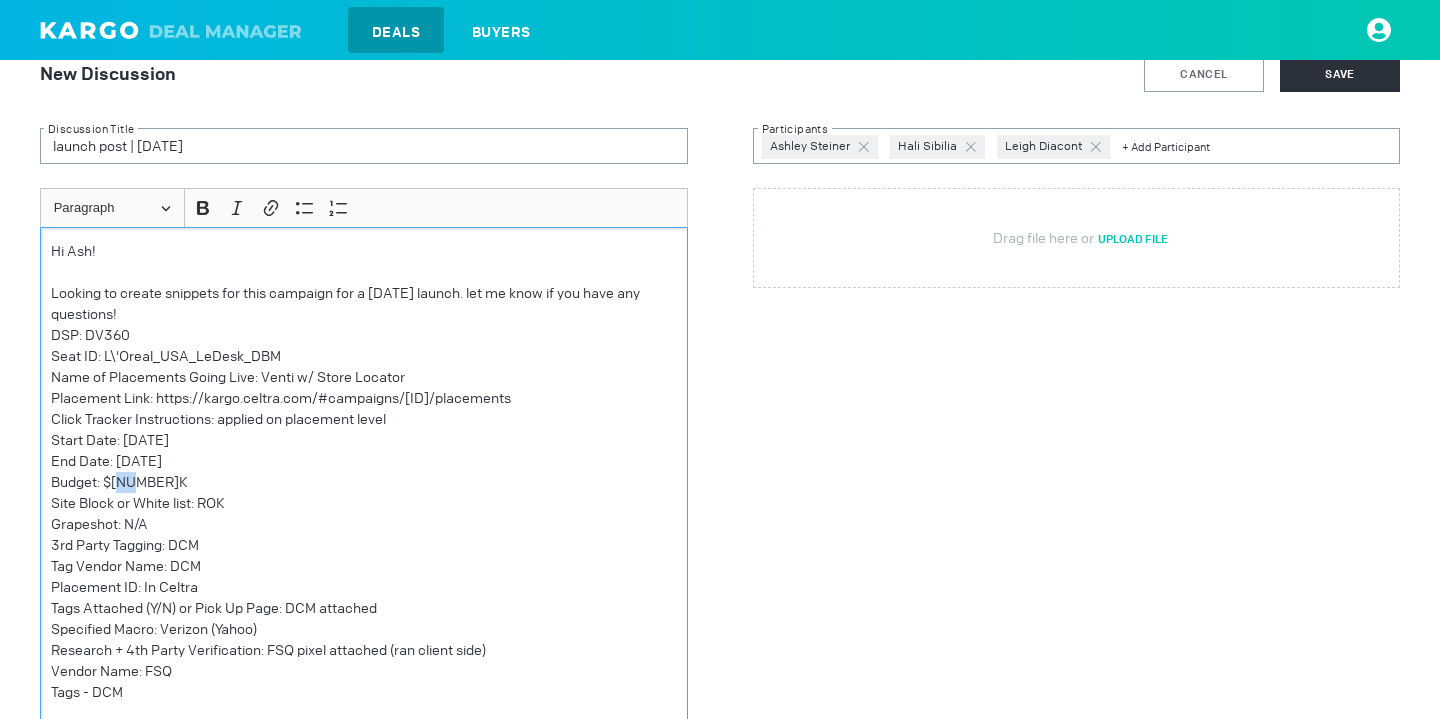 drag, startPoint x: 132, startPoint y: 476, endPoint x: 118, endPoint y: 476, distance: 14 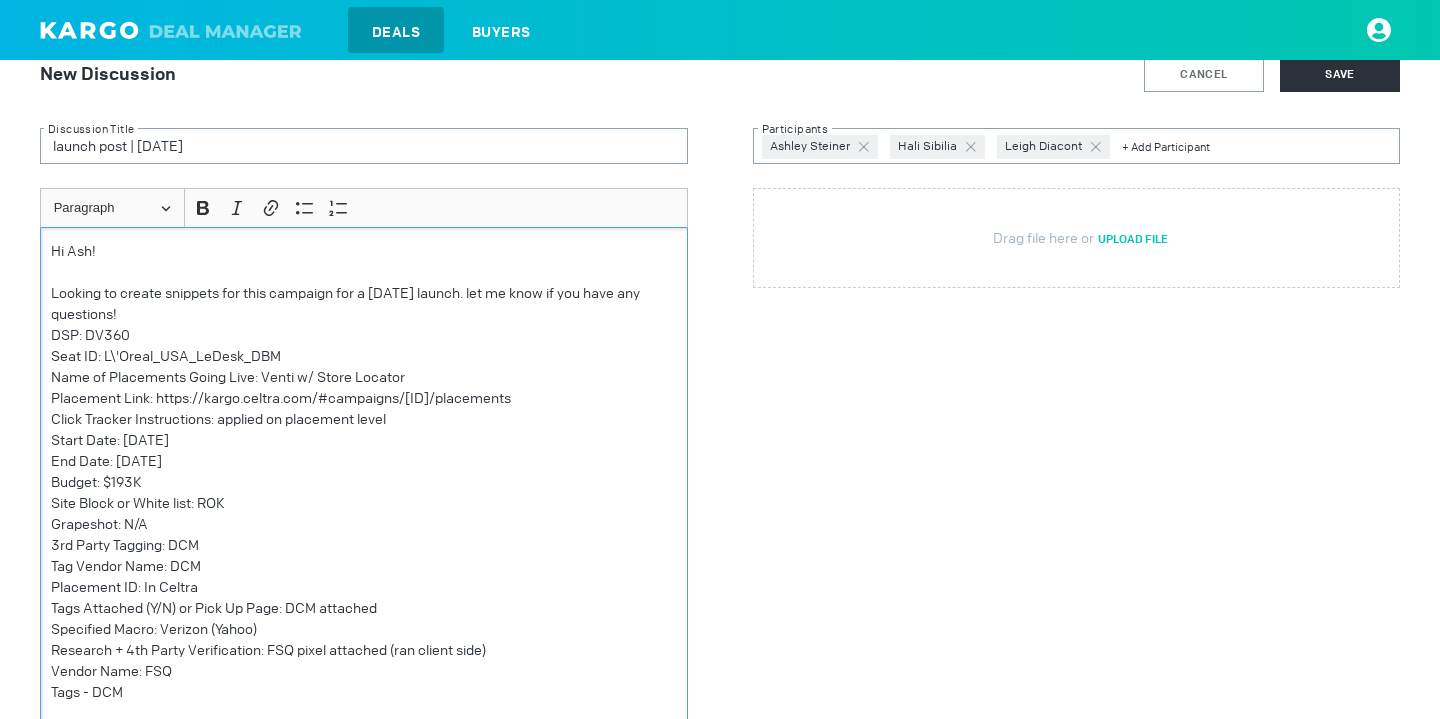 click on "Site Block or White list: ROK" at bounding box center (364, 503) 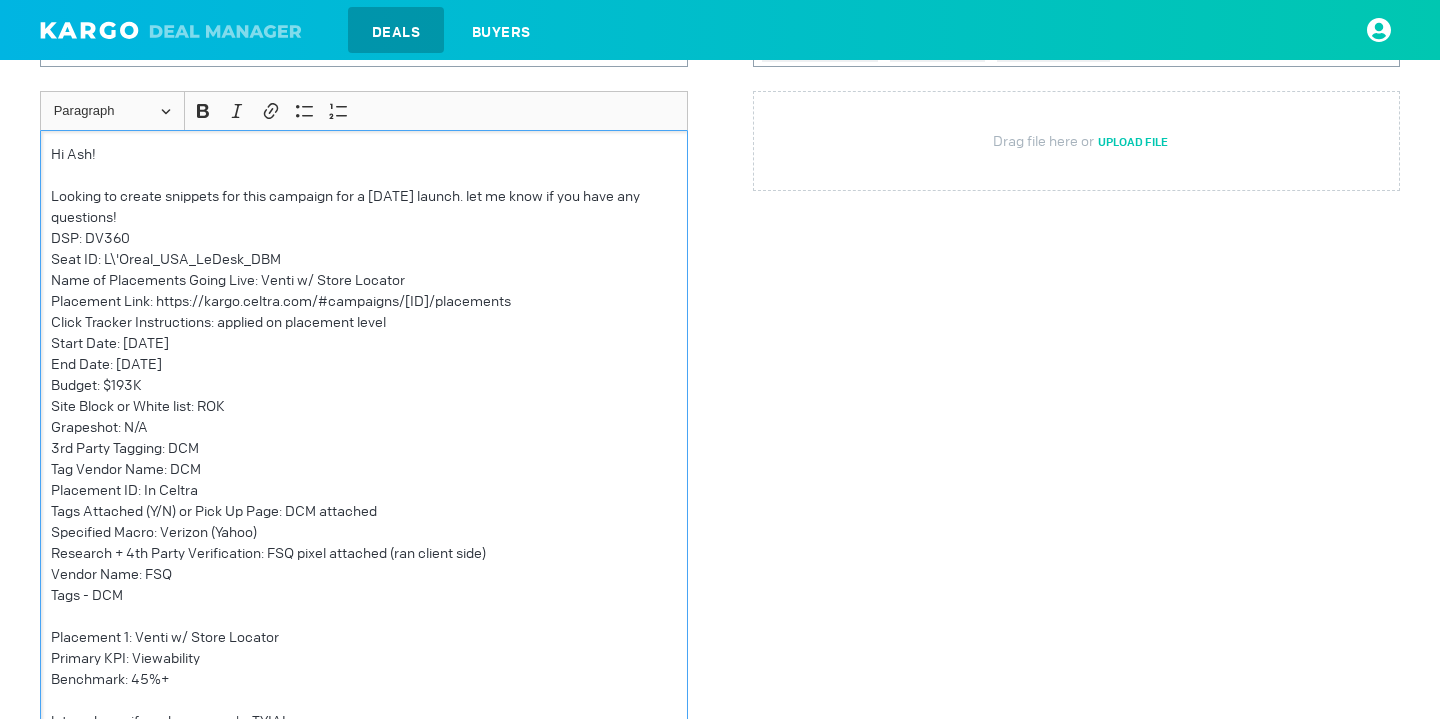 scroll, scrollTop: 256, scrollLeft: 0, axis: vertical 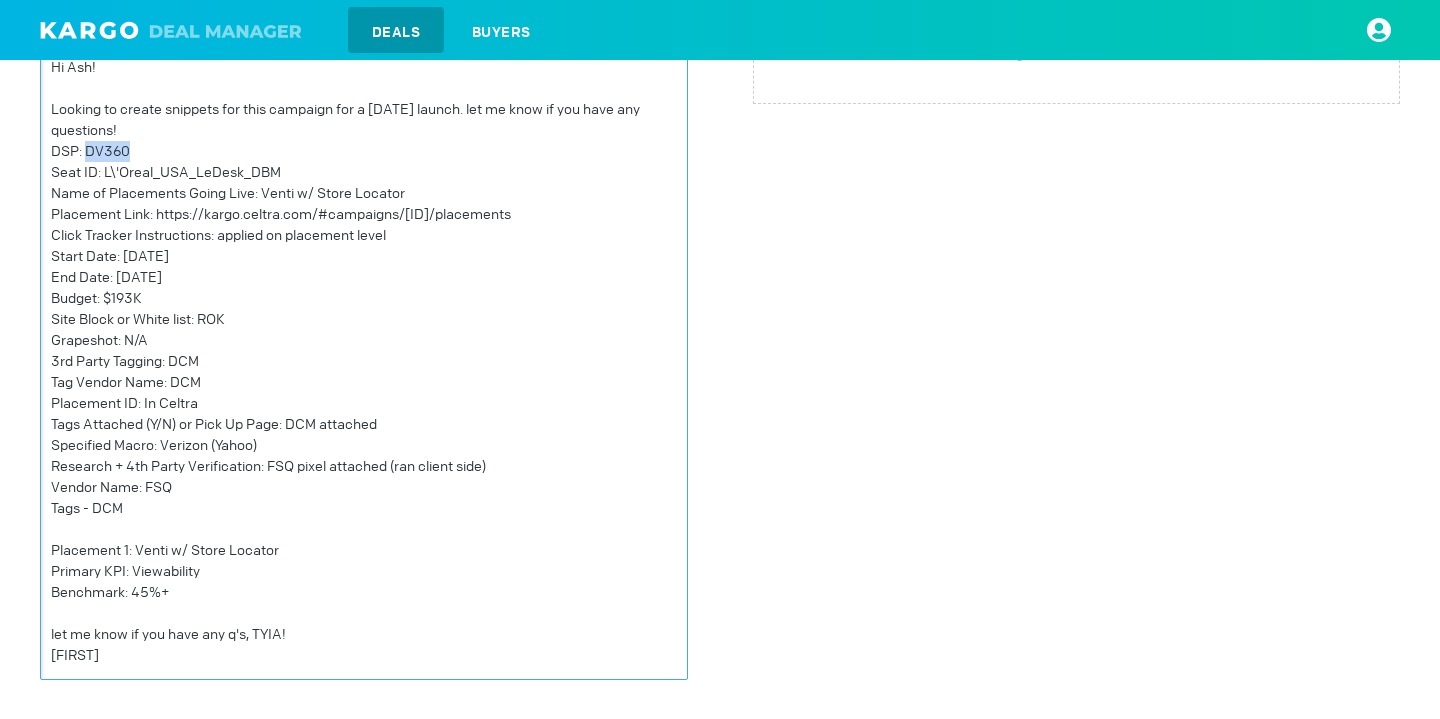 drag, startPoint x: 133, startPoint y: 150, endPoint x: 88, endPoint y: 151, distance: 45.01111 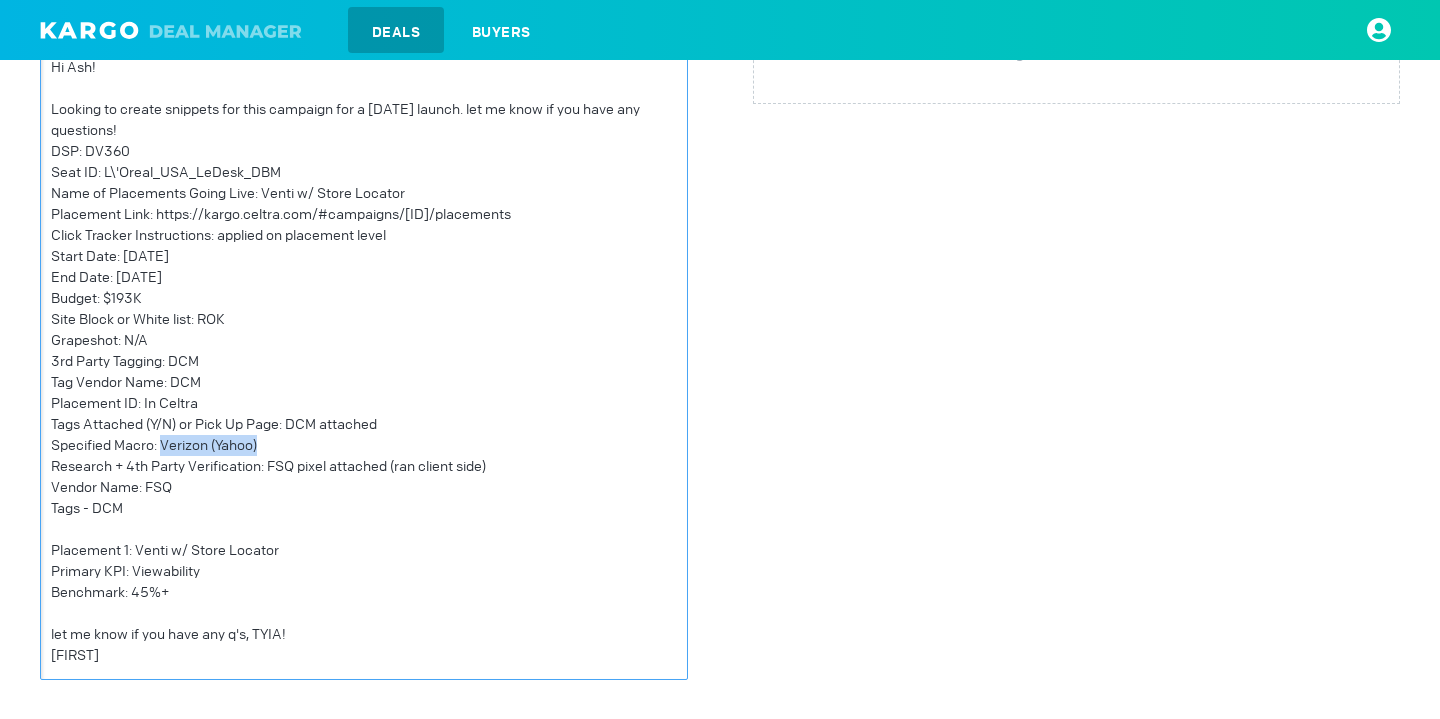 drag, startPoint x: 274, startPoint y: 442, endPoint x: 164, endPoint y: 443, distance: 110.00455 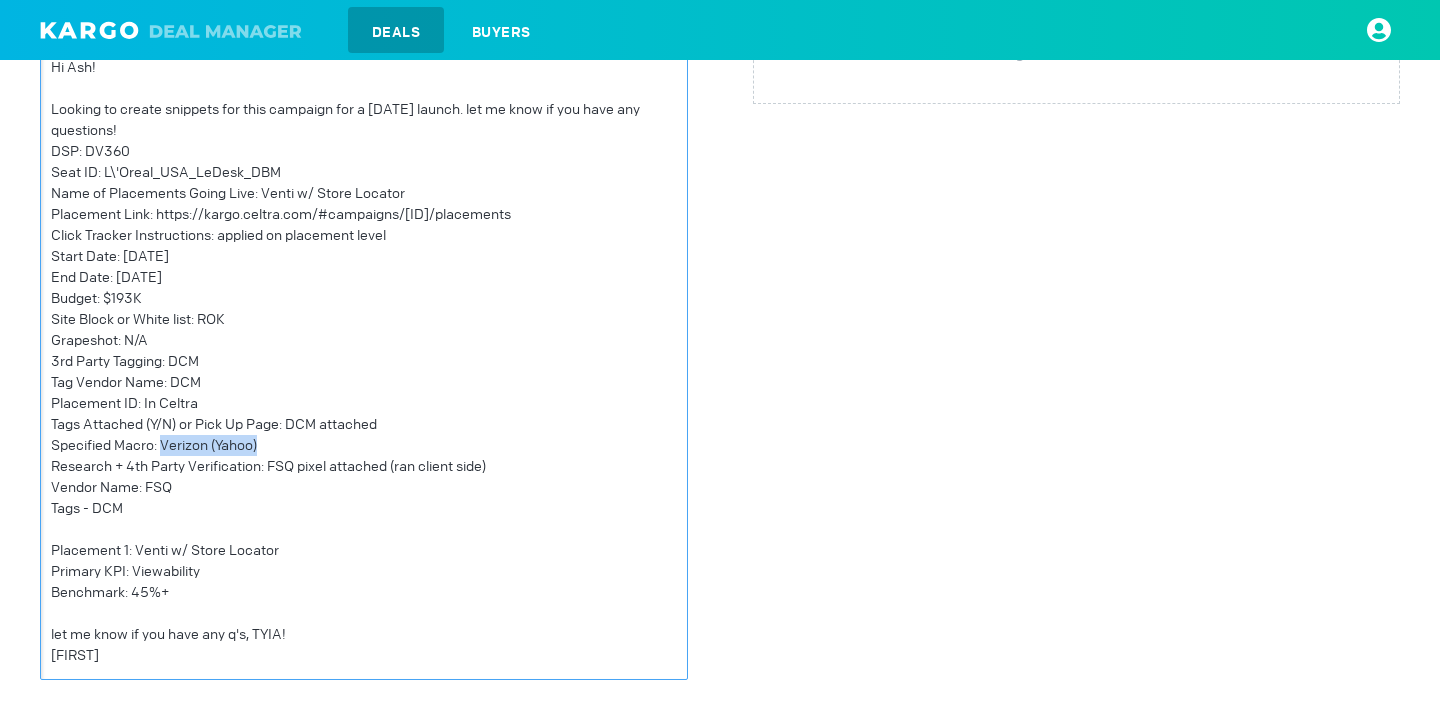 click on "Specified Macro: Verizon (Yahoo)" at bounding box center (364, 445) 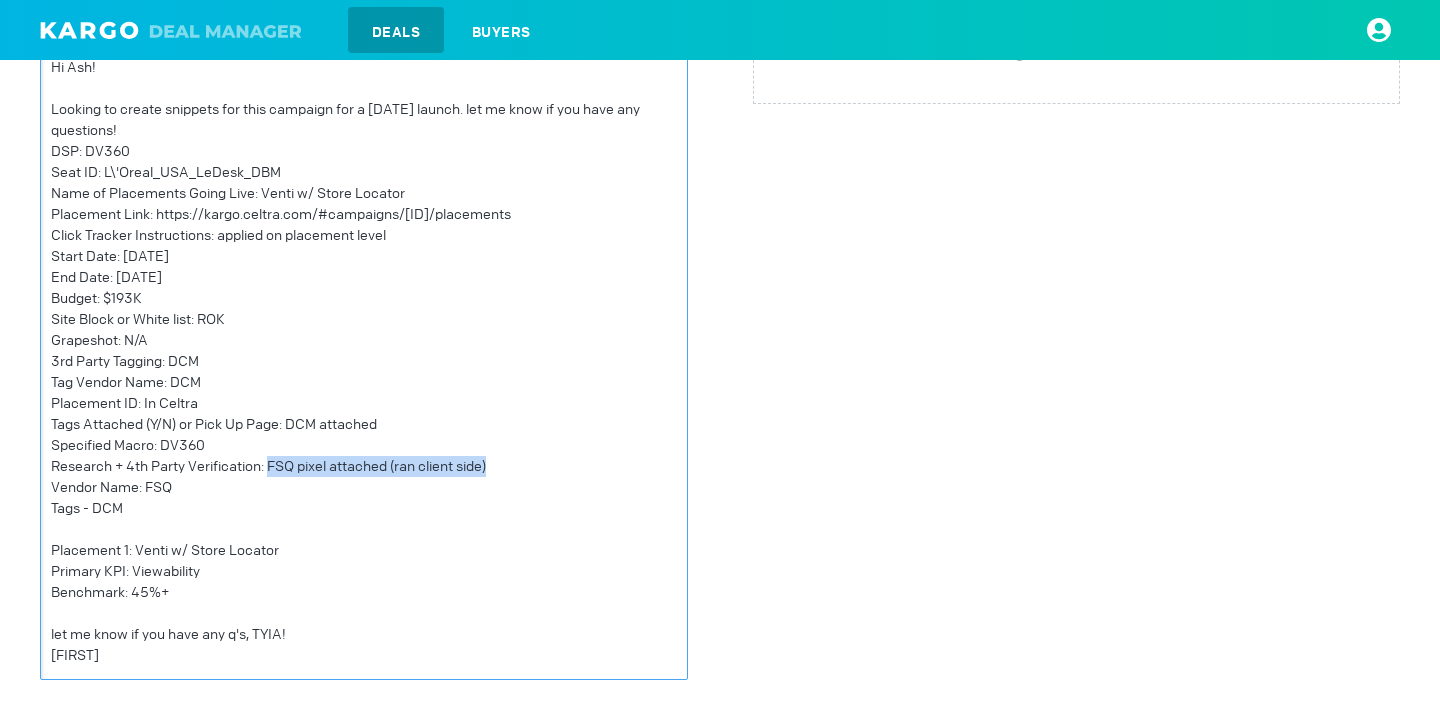 drag, startPoint x: 270, startPoint y: 464, endPoint x: 530, endPoint y: 464, distance: 260 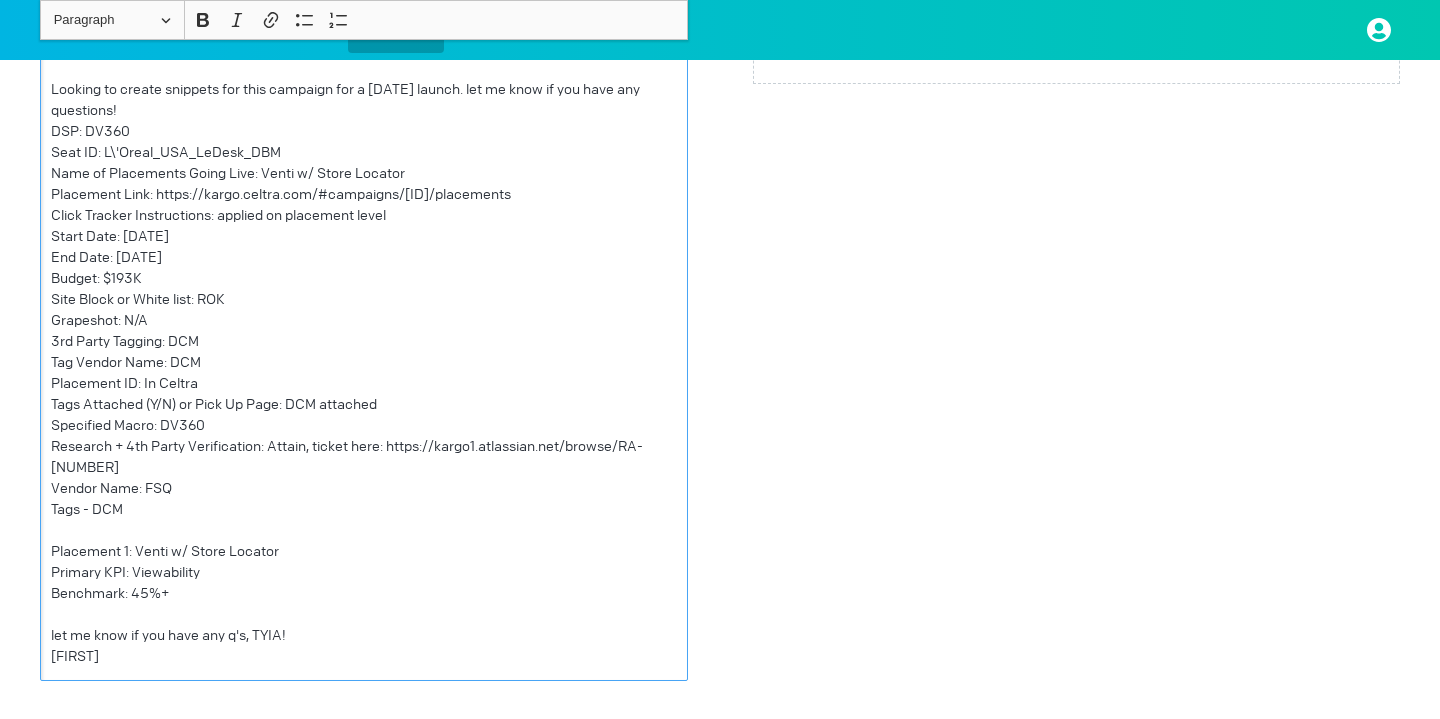 scroll, scrollTop: 337, scrollLeft: 0, axis: vertical 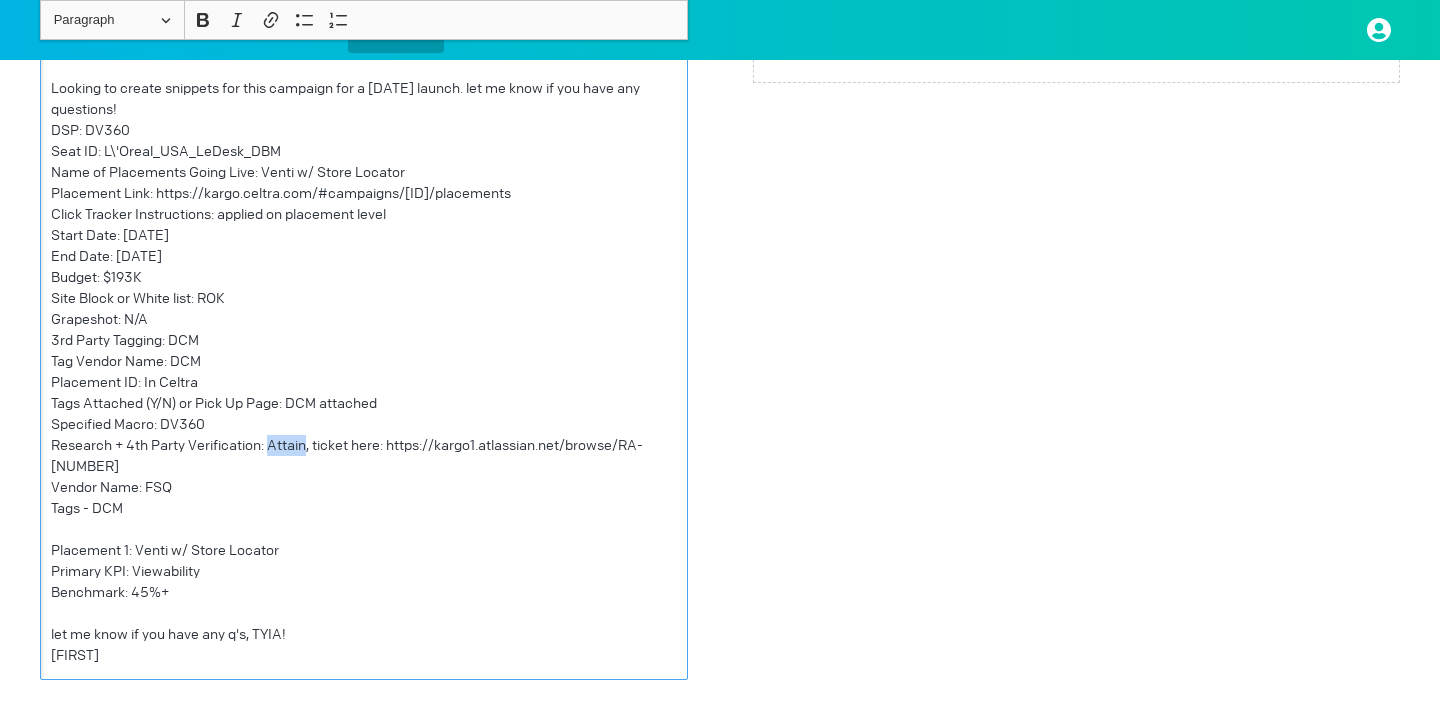 drag, startPoint x: 268, startPoint y: 438, endPoint x: 306, endPoint y: 437, distance: 38.013157 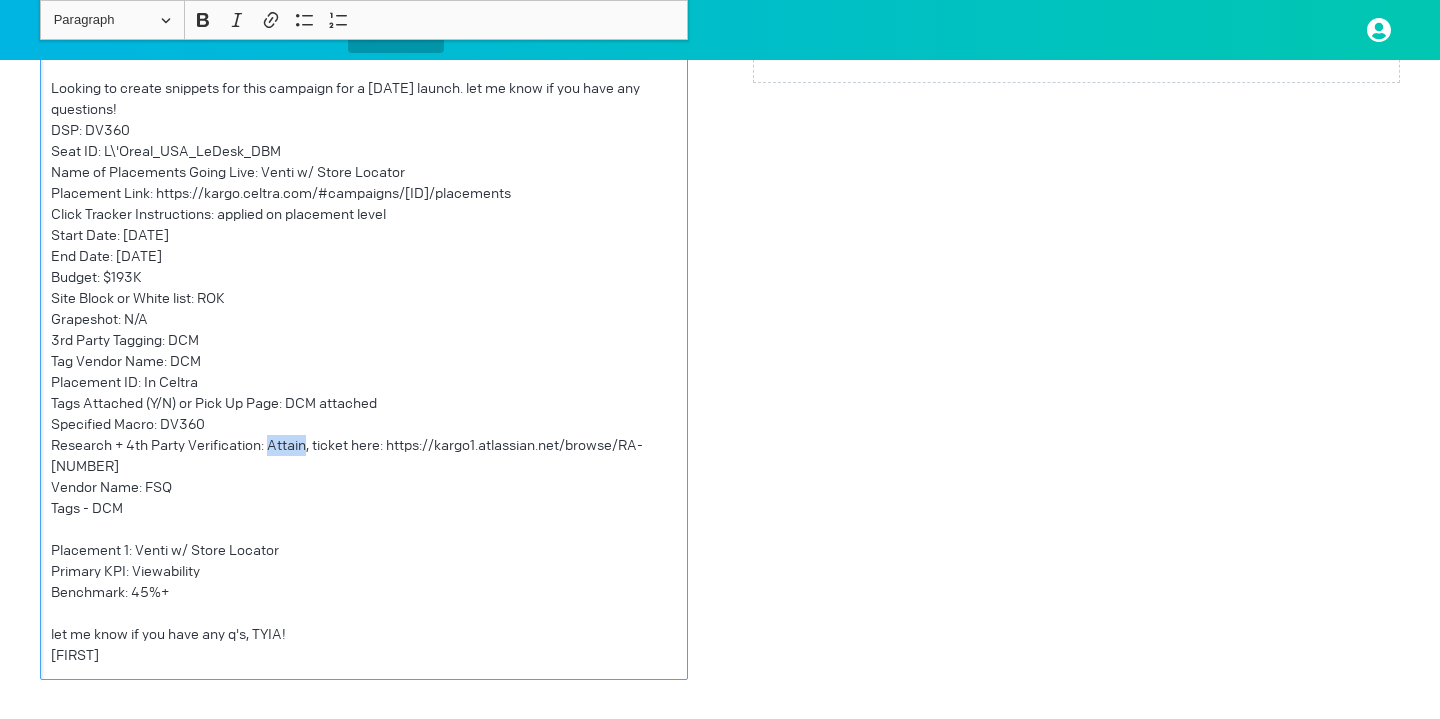 click on "Research + 4th Party Verification: Attain, ticket here: https://kargo1.atlassian.net/browse/RA-[NUMBER]" at bounding box center [364, 456] 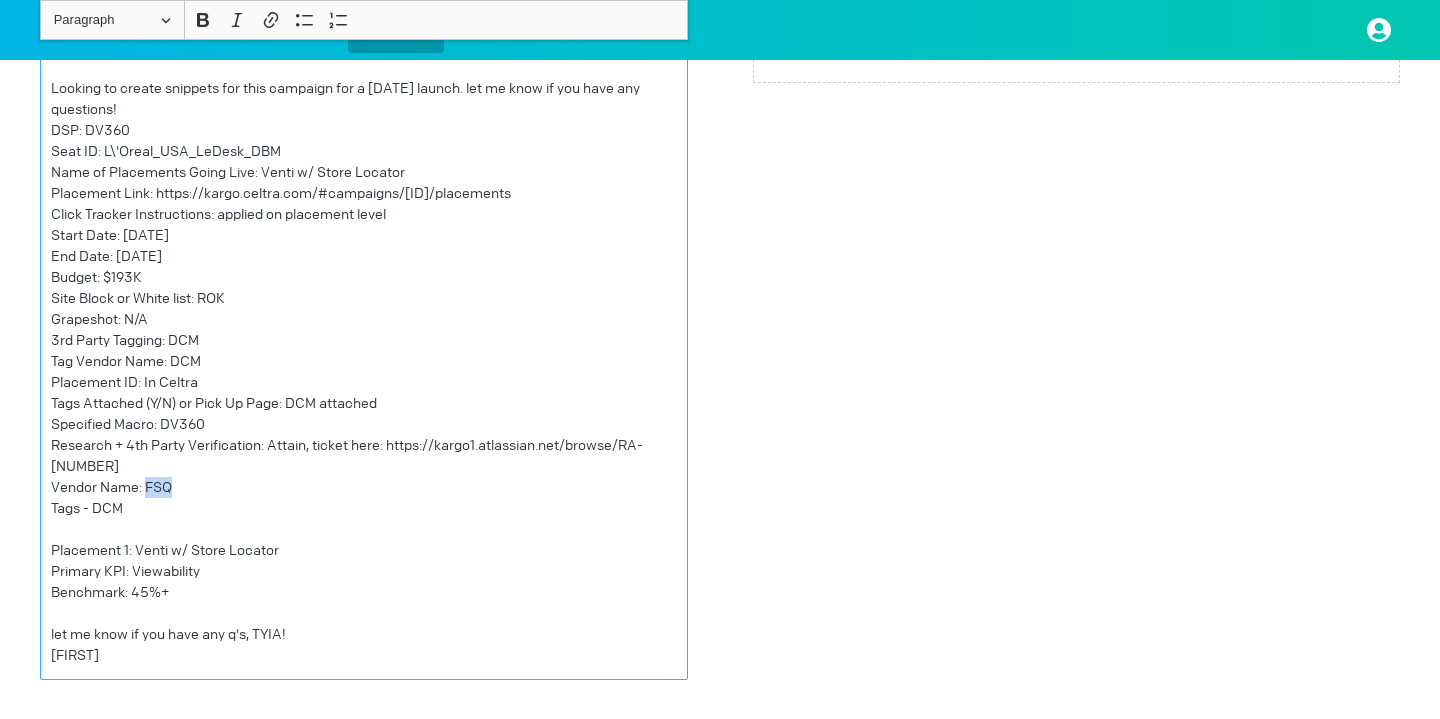 drag, startPoint x: 144, startPoint y: 479, endPoint x: 184, endPoint y: 479, distance: 40 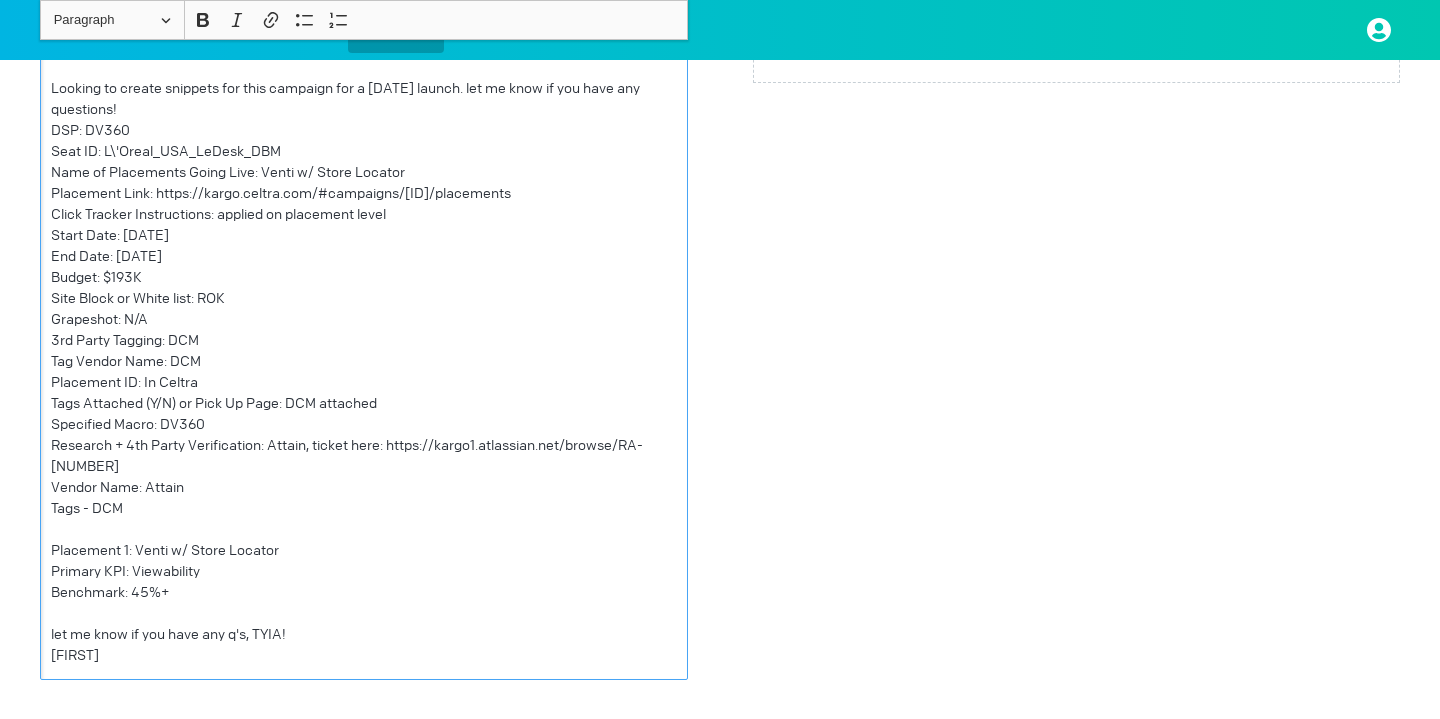 click on "[FIRST]" at bounding box center (364, 655) 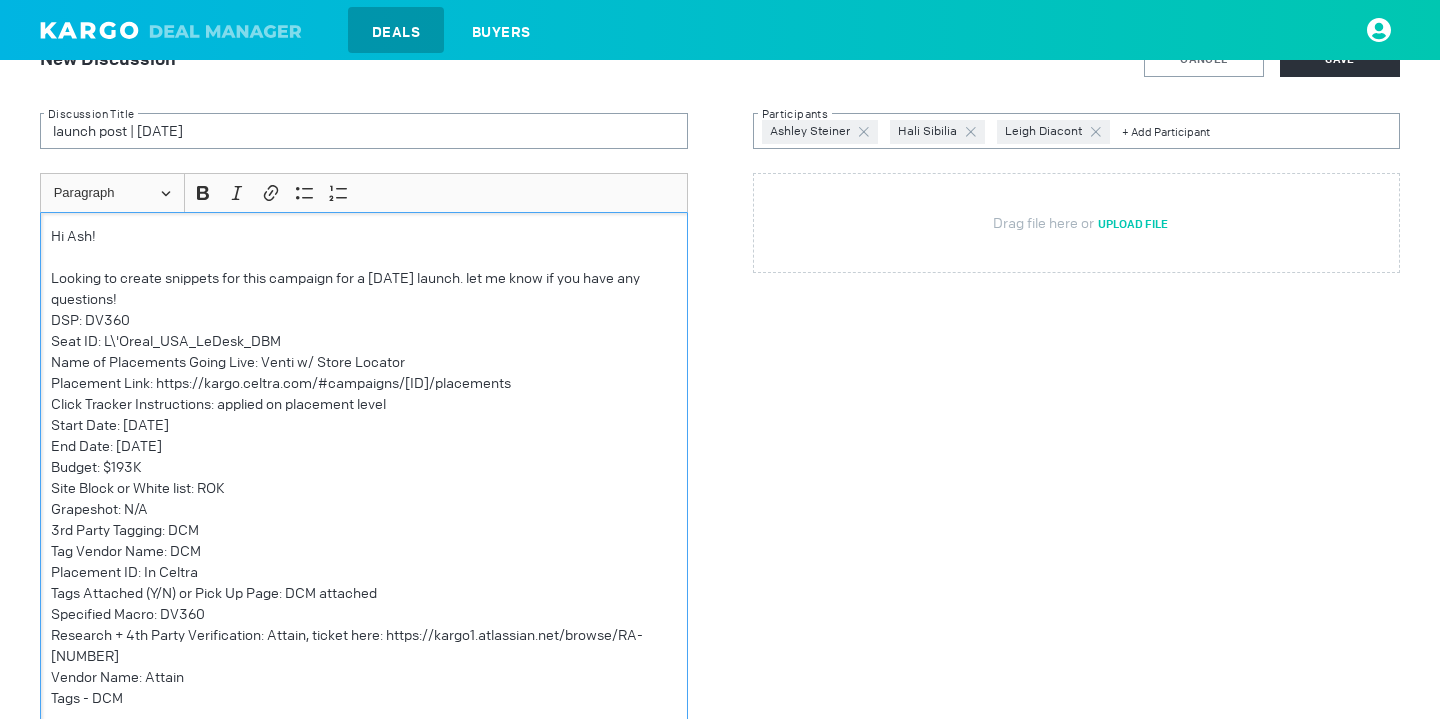 scroll, scrollTop: 0, scrollLeft: 0, axis: both 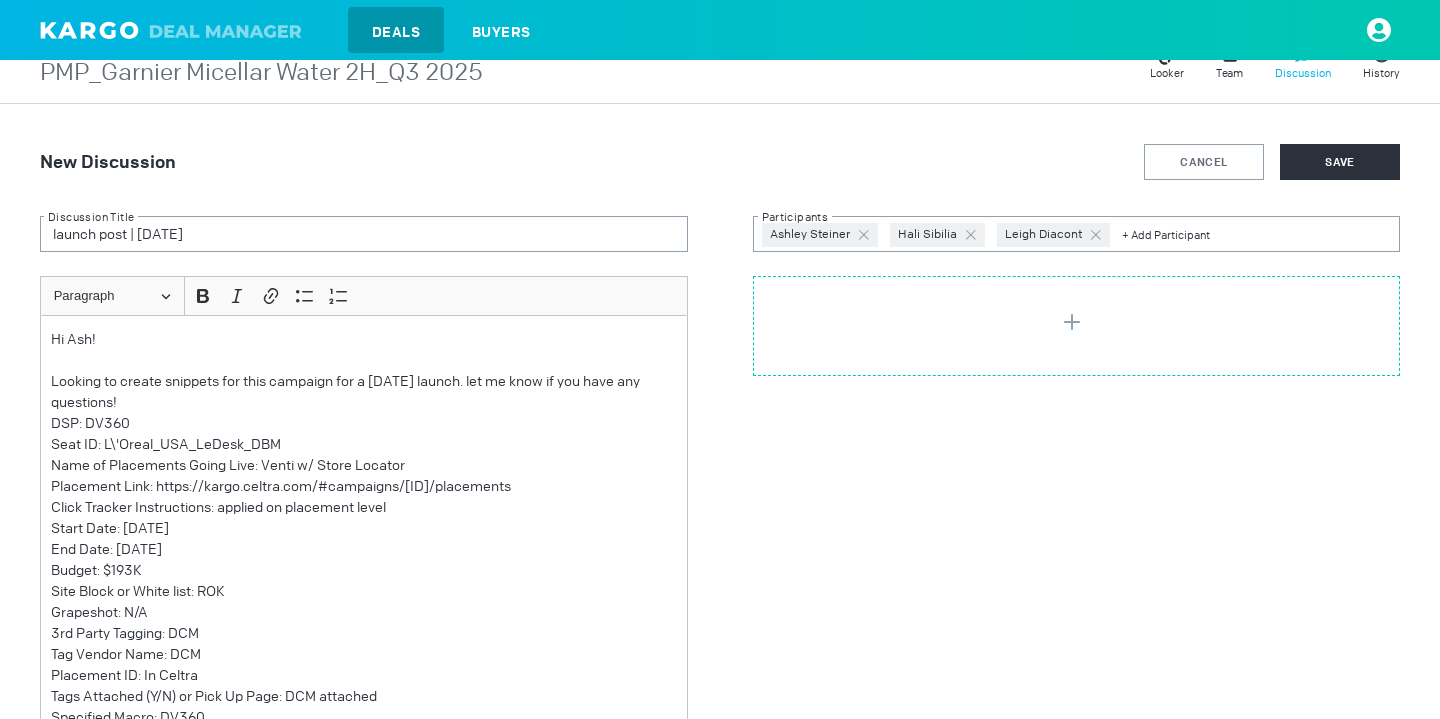 type on "C:\fakepath\07.07.25_1x1_DBM_LeDesk_Tags_gar_skin_mca_micellar_ym00426653_2h-kargo-highimpact_ledesk_2025_gtm_19_x_Garnier_US.xls" 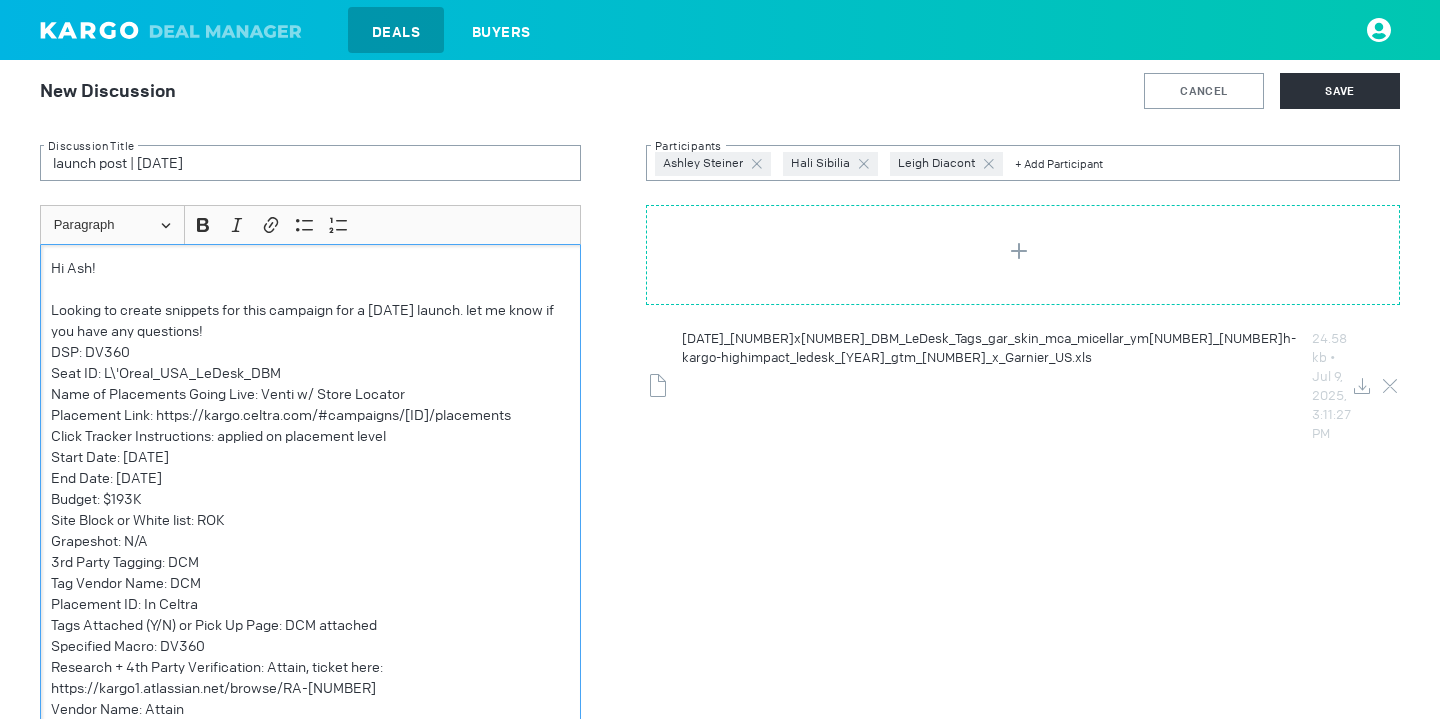 scroll, scrollTop: 78, scrollLeft: 0, axis: vertical 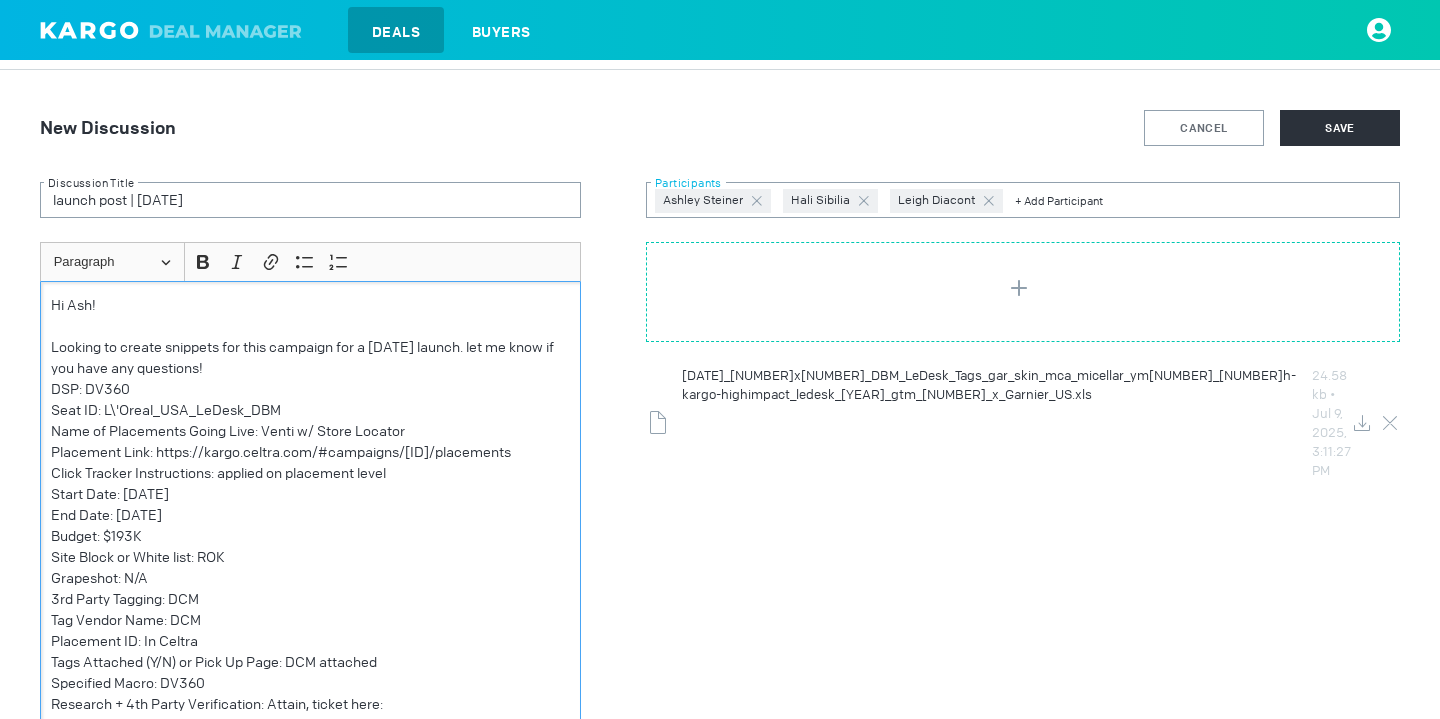 click at bounding box center [1203, 200] 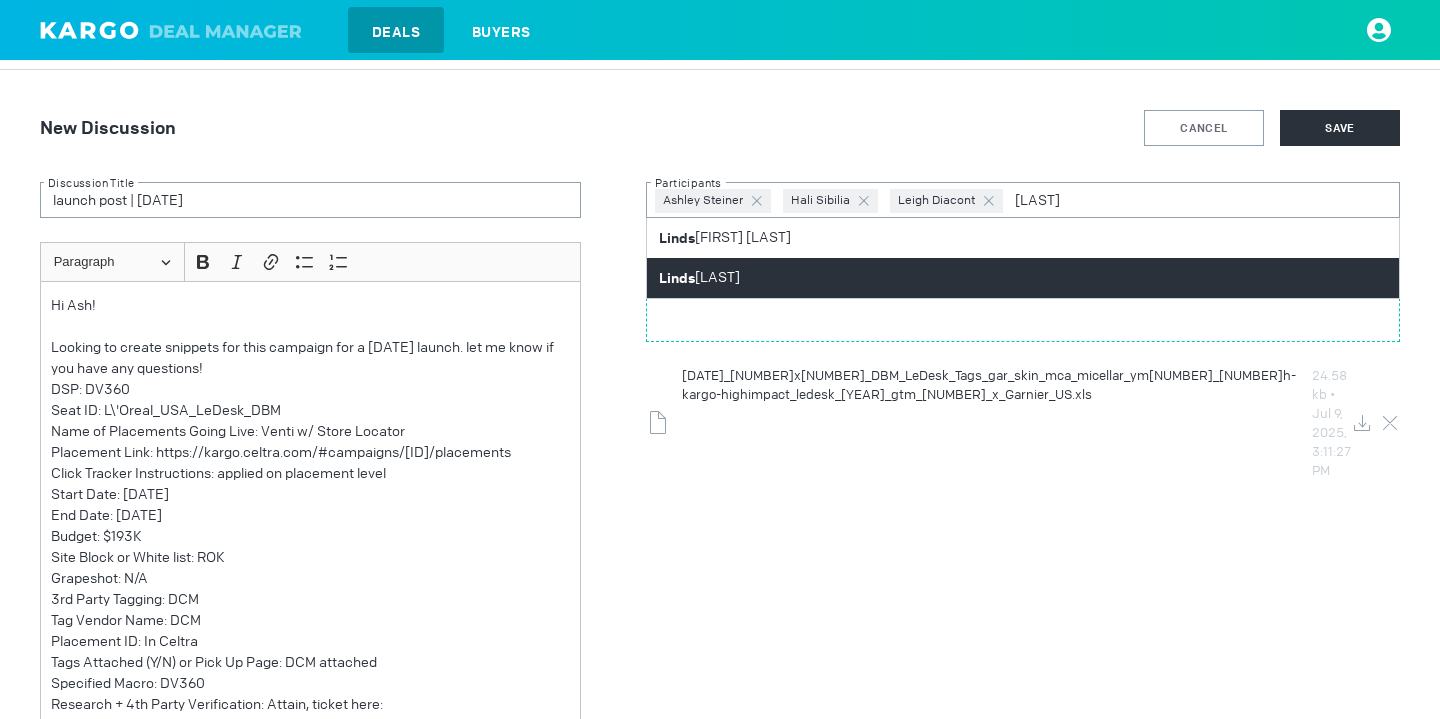 click on "[FIRST] [LAST]" at bounding box center [1023, 278] 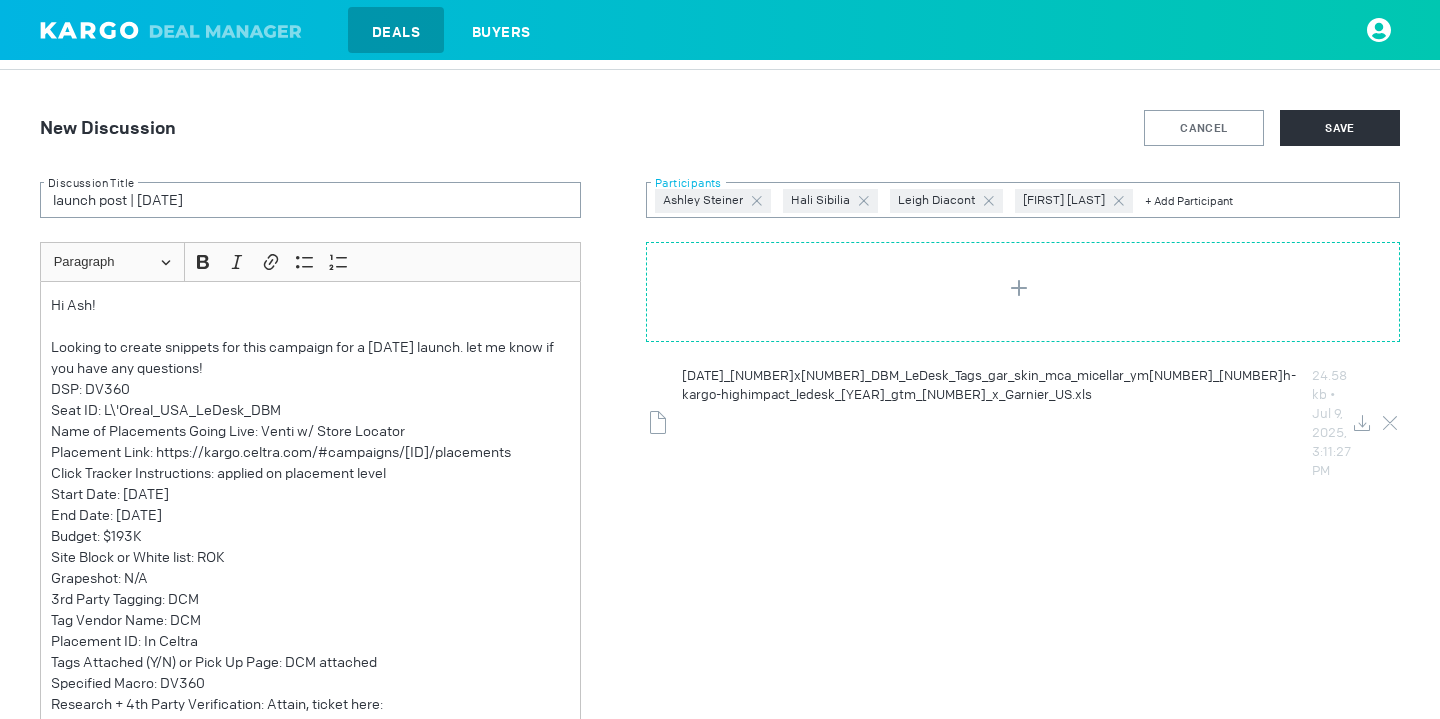 click at bounding box center [1268, 200] 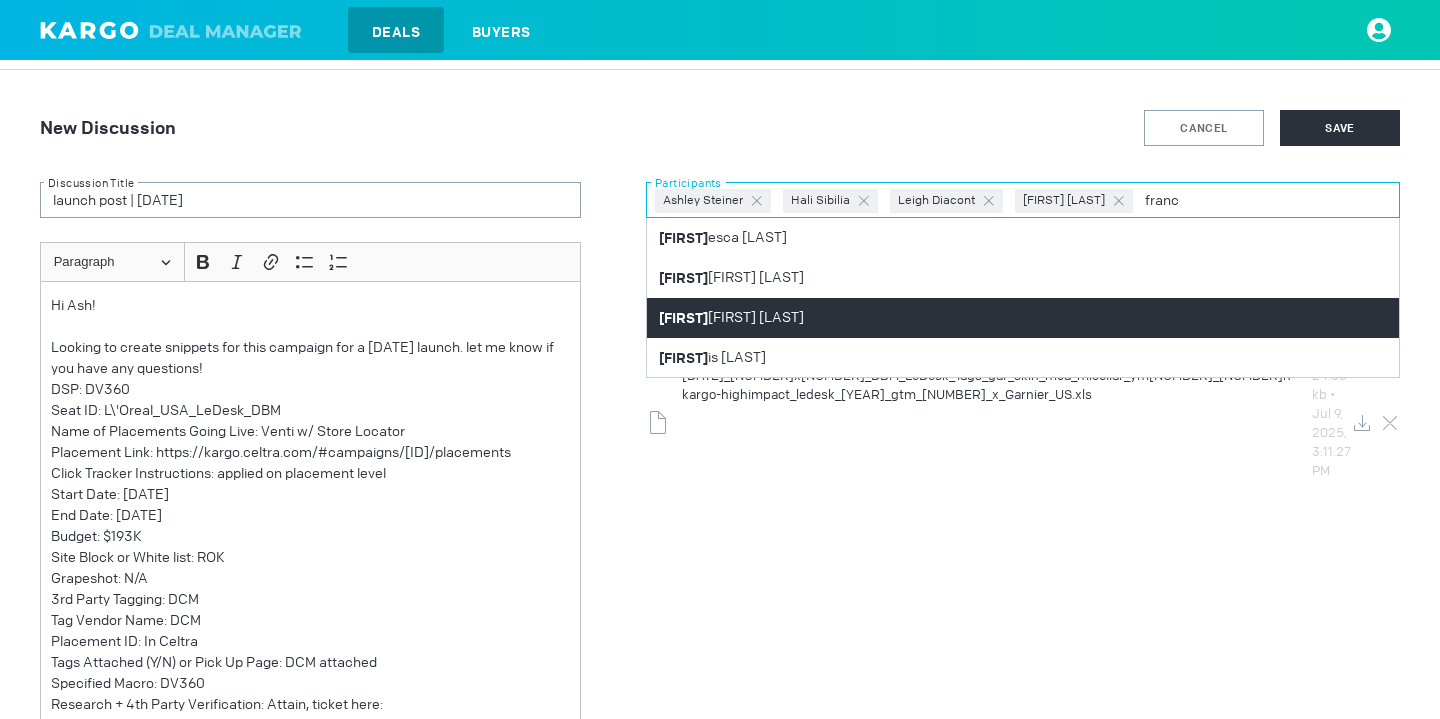 type on "franc" 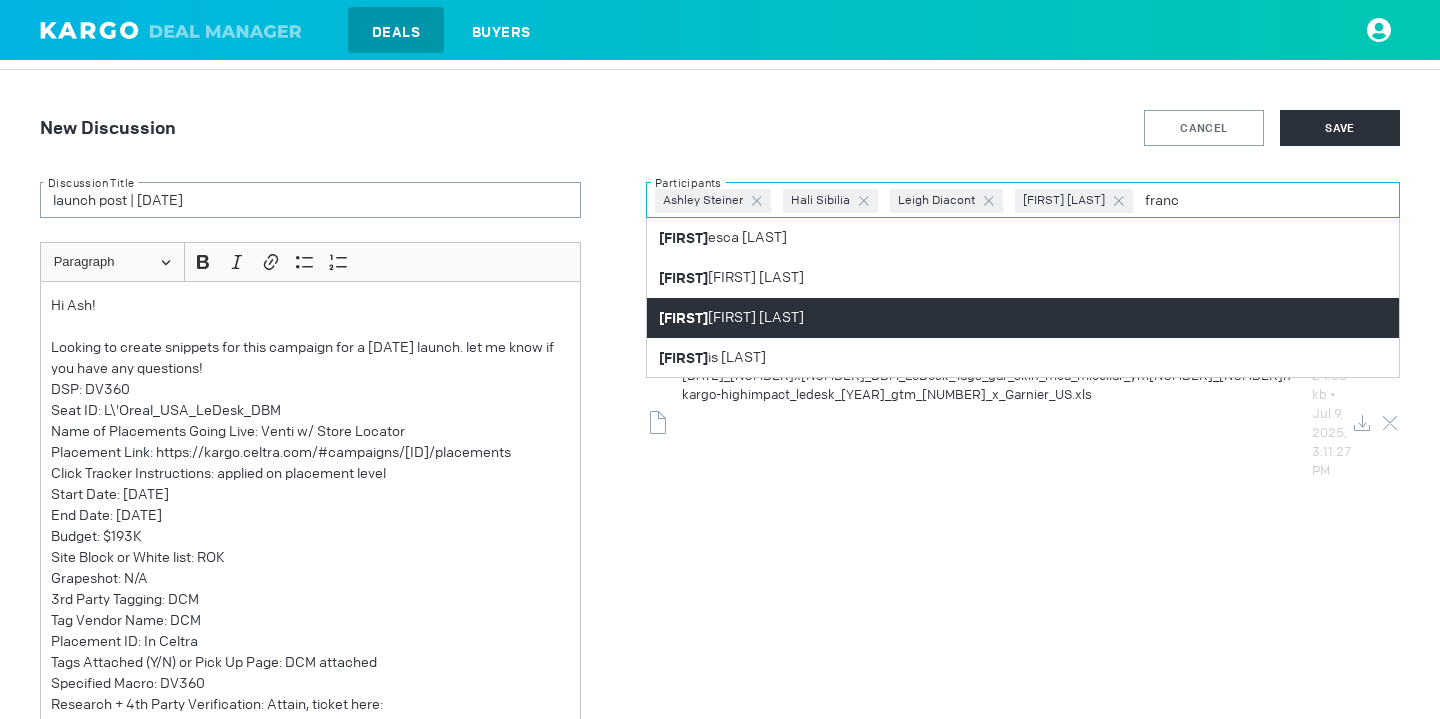 click on "Franc esca [LAST]" at bounding box center [1023, 318] 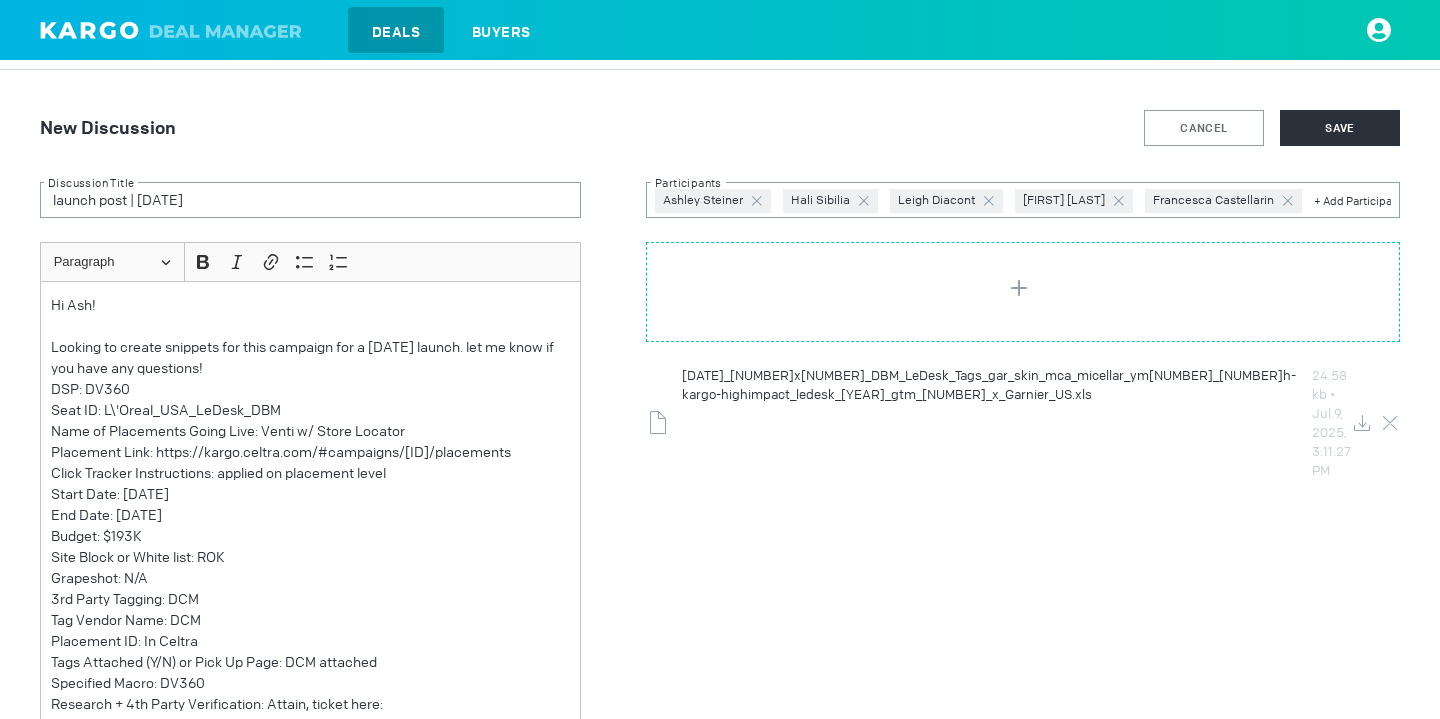 click at bounding box center [757, 201] 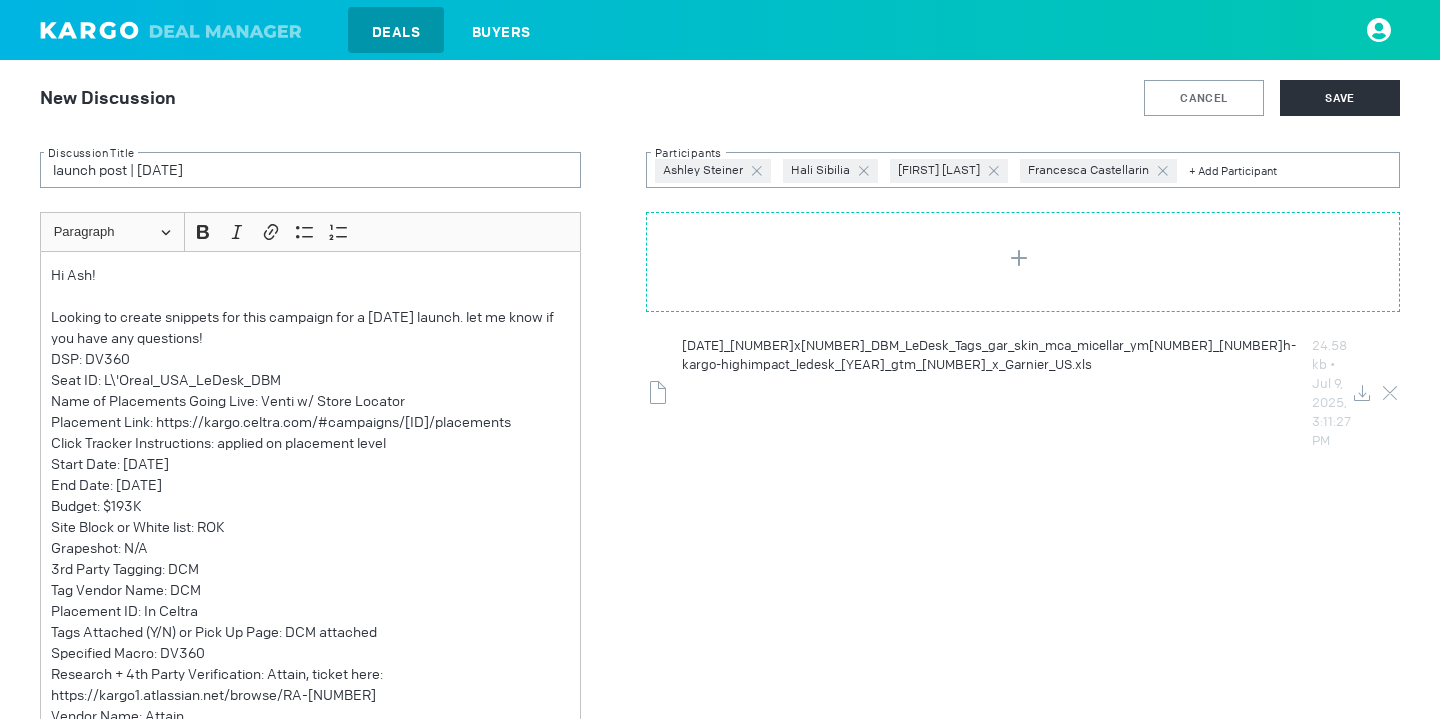 scroll, scrollTop: 109, scrollLeft: 0, axis: vertical 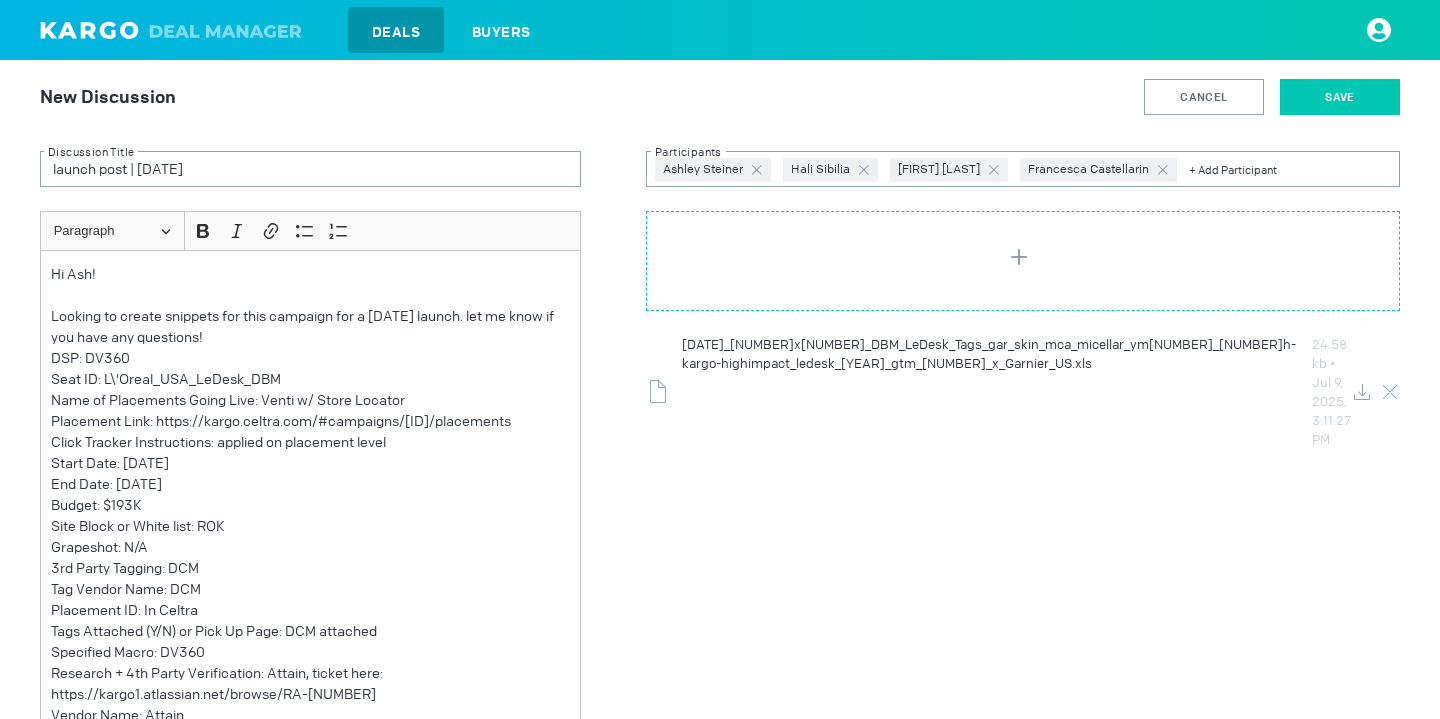 click on "SAVE" at bounding box center [1340, 97] 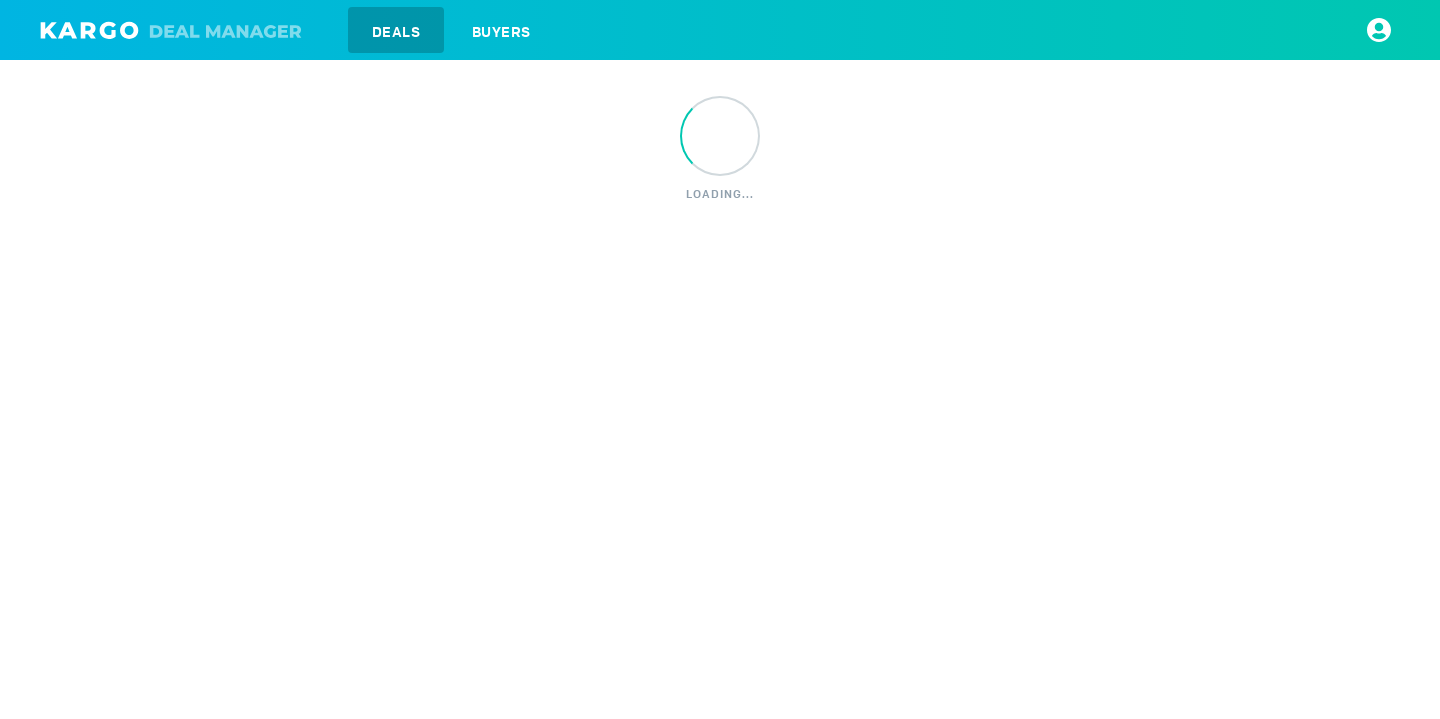scroll, scrollTop: 0, scrollLeft: 0, axis: both 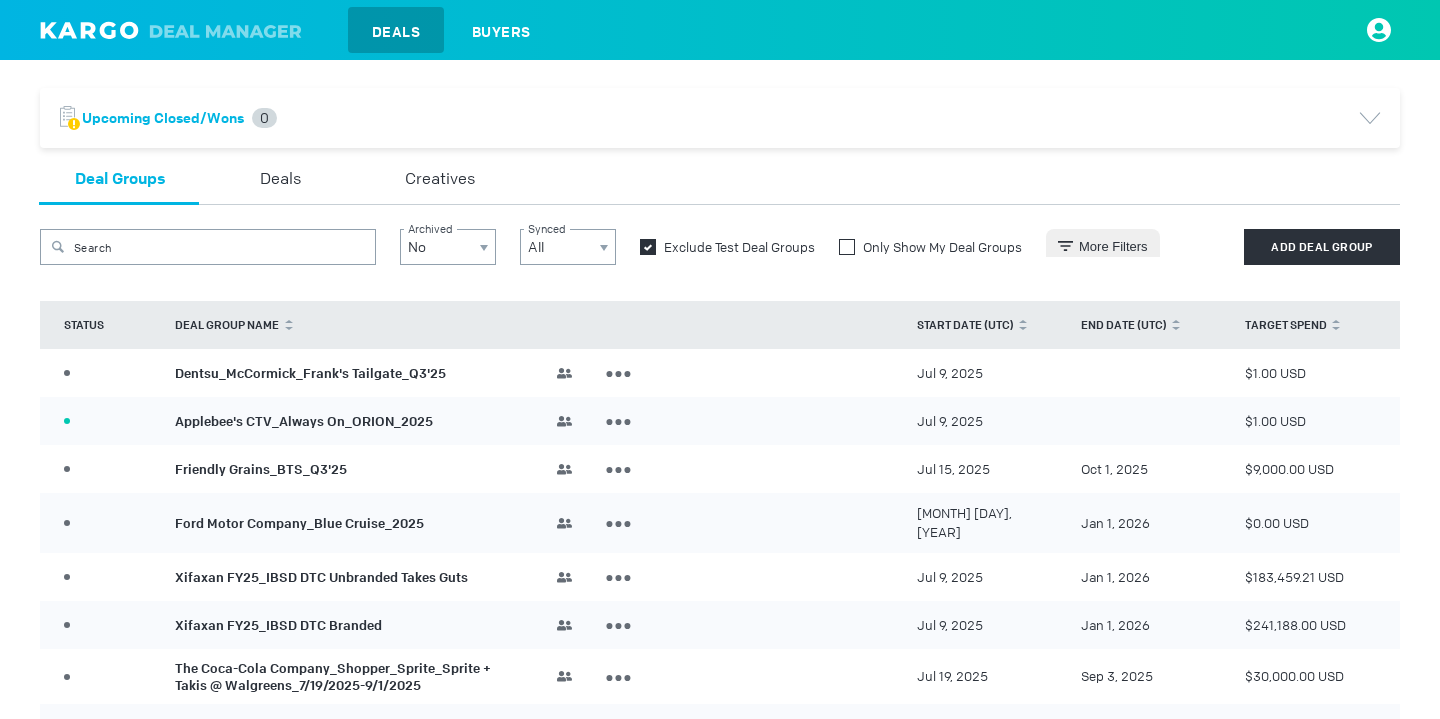 click at bounding box center (847, 247) 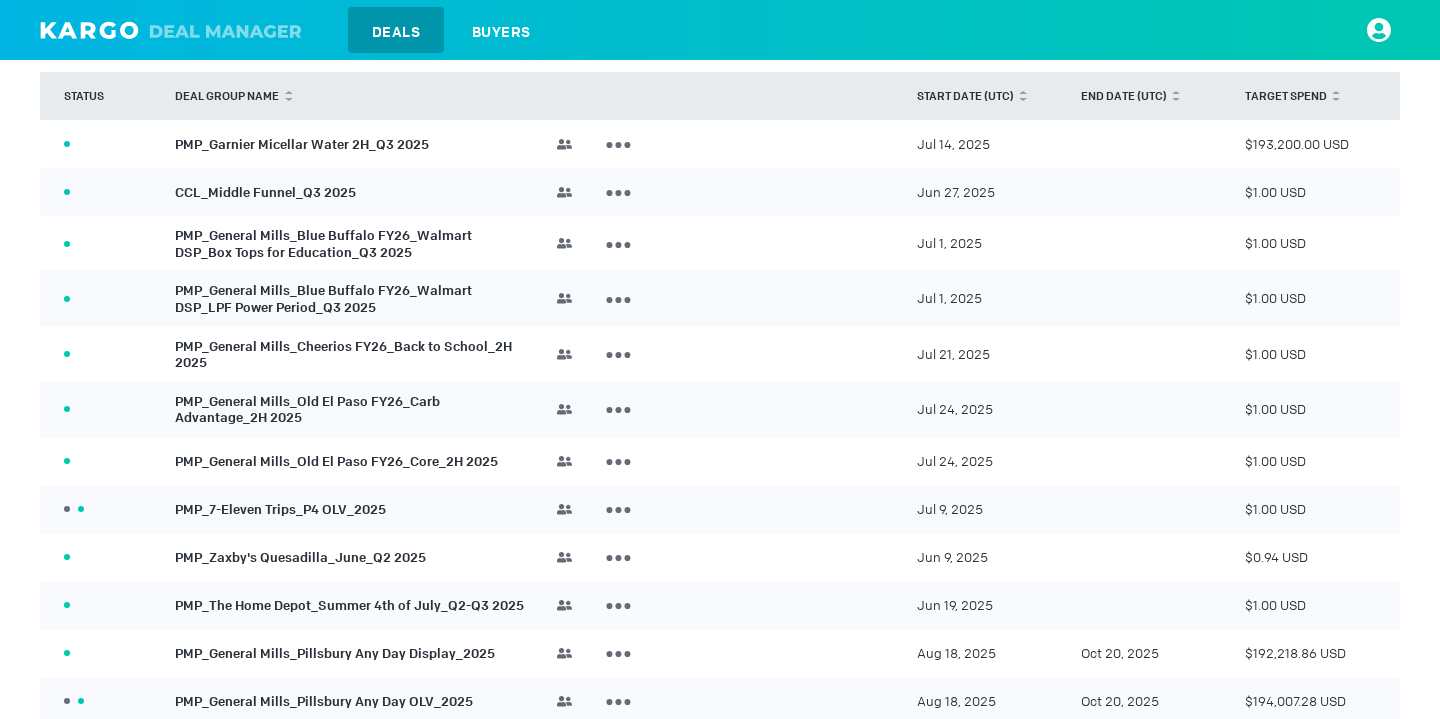 scroll, scrollTop: 237, scrollLeft: 0, axis: vertical 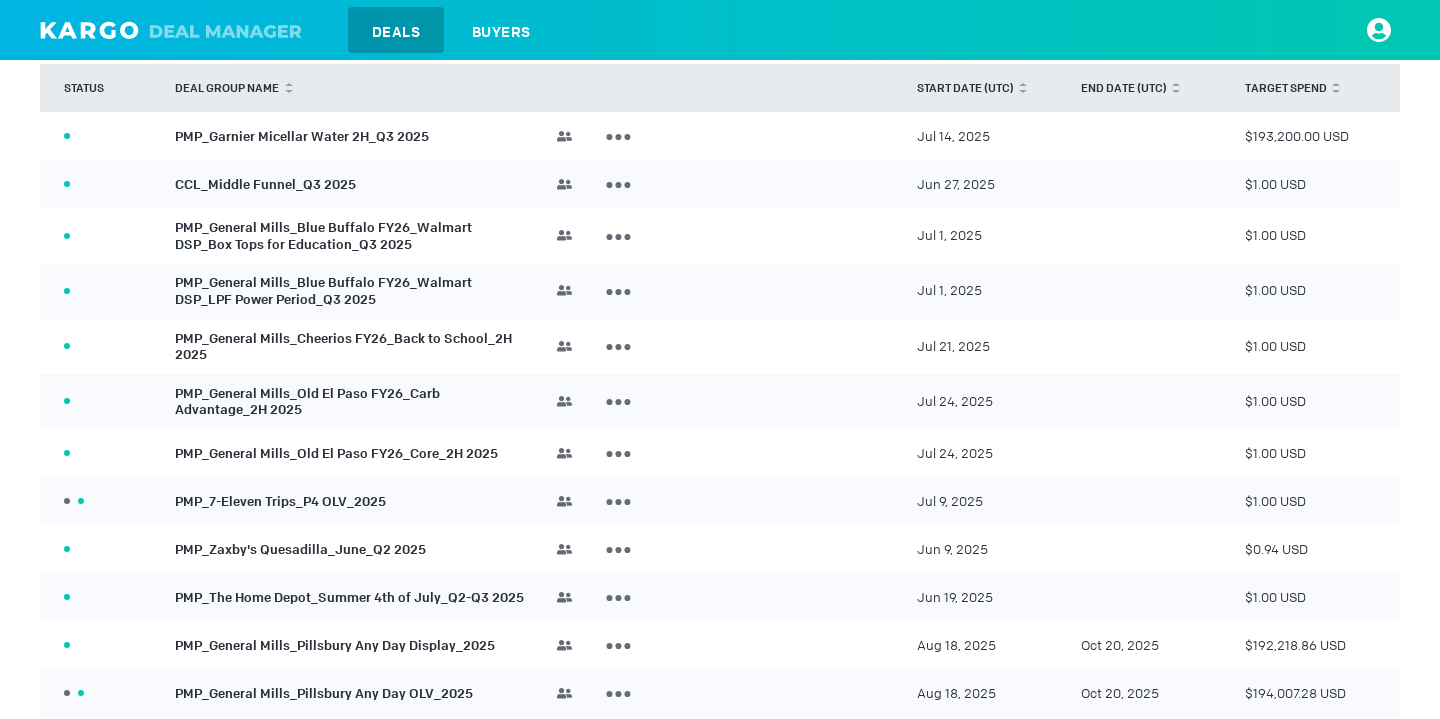 click on "PMP_Garnier Micellar Water 2H_Q3 2025" at bounding box center [302, 135] 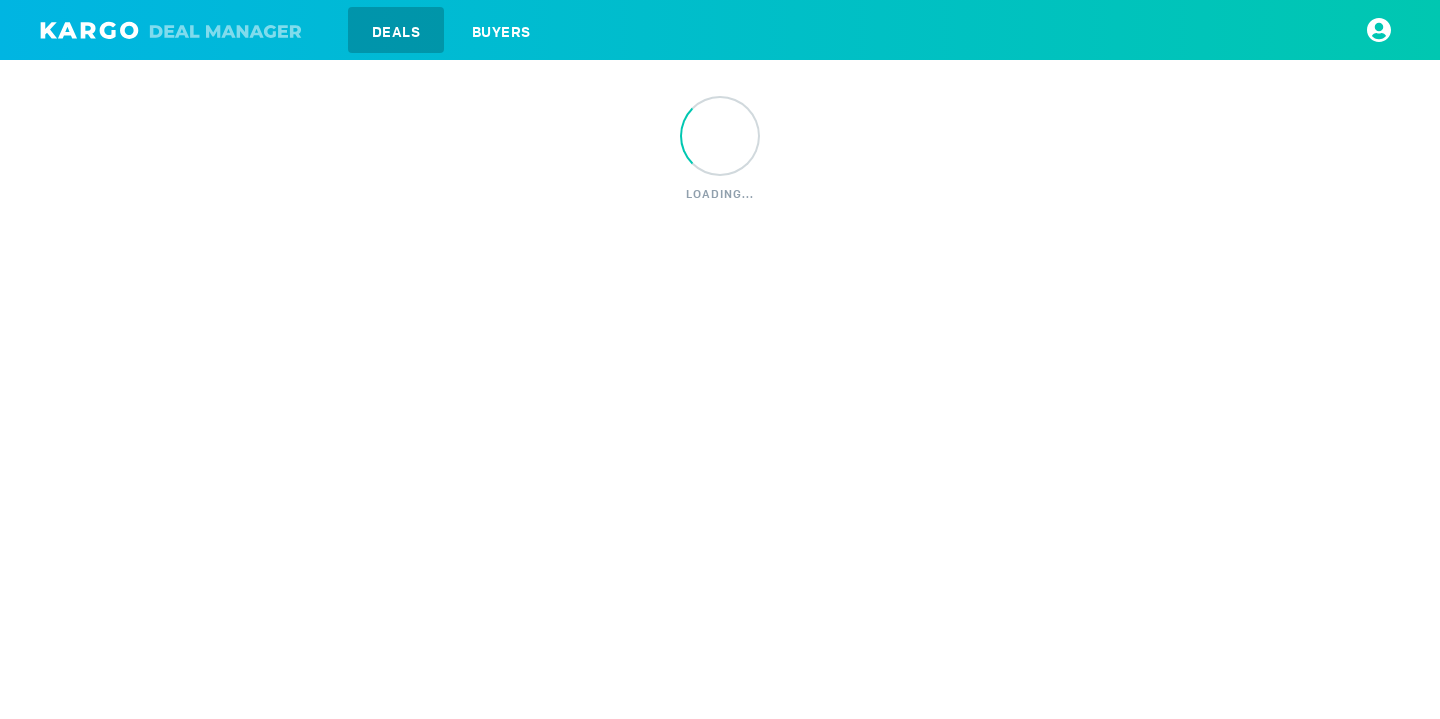scroll, scrollTop: 0, scrollLeft: 0, axis: both 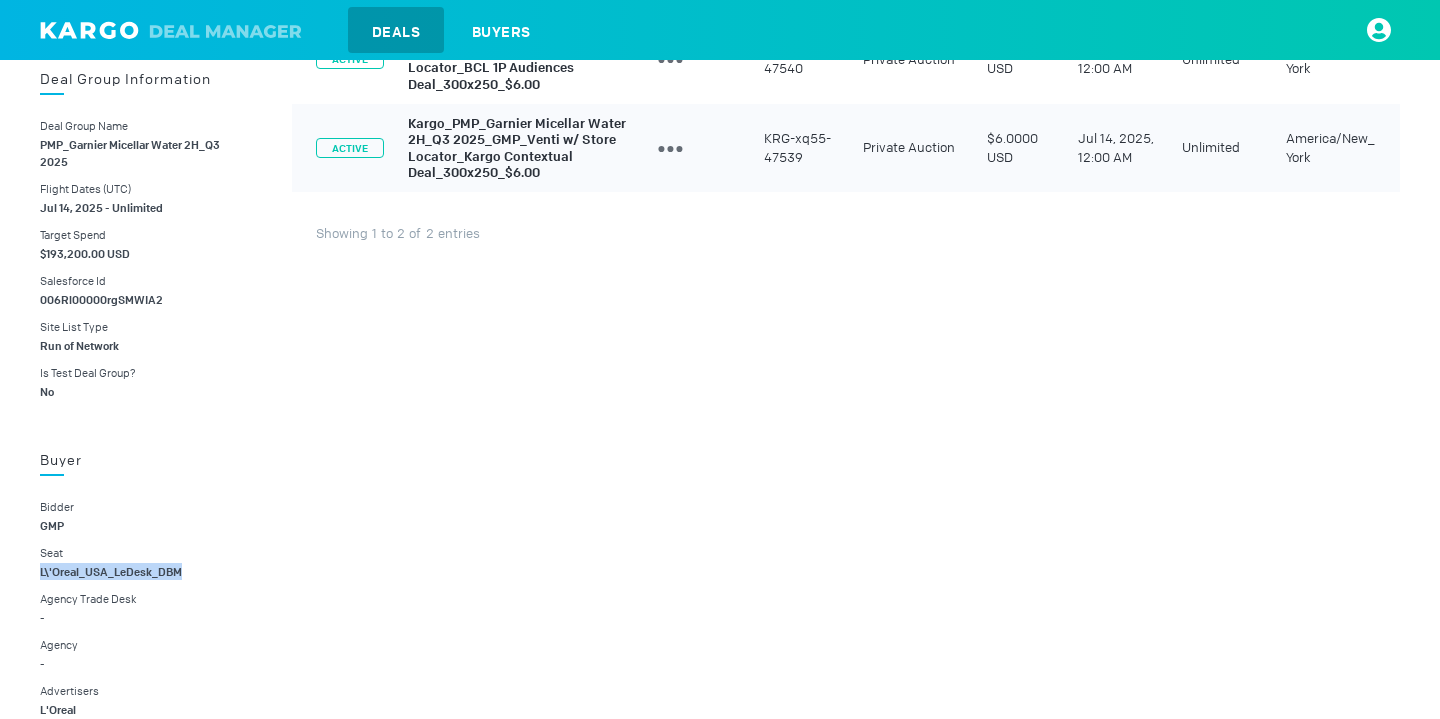 drag, startPoint x: 194, startPoint y: 567, endPoint x: 37, endPoint y: 568, distance: 157.00319 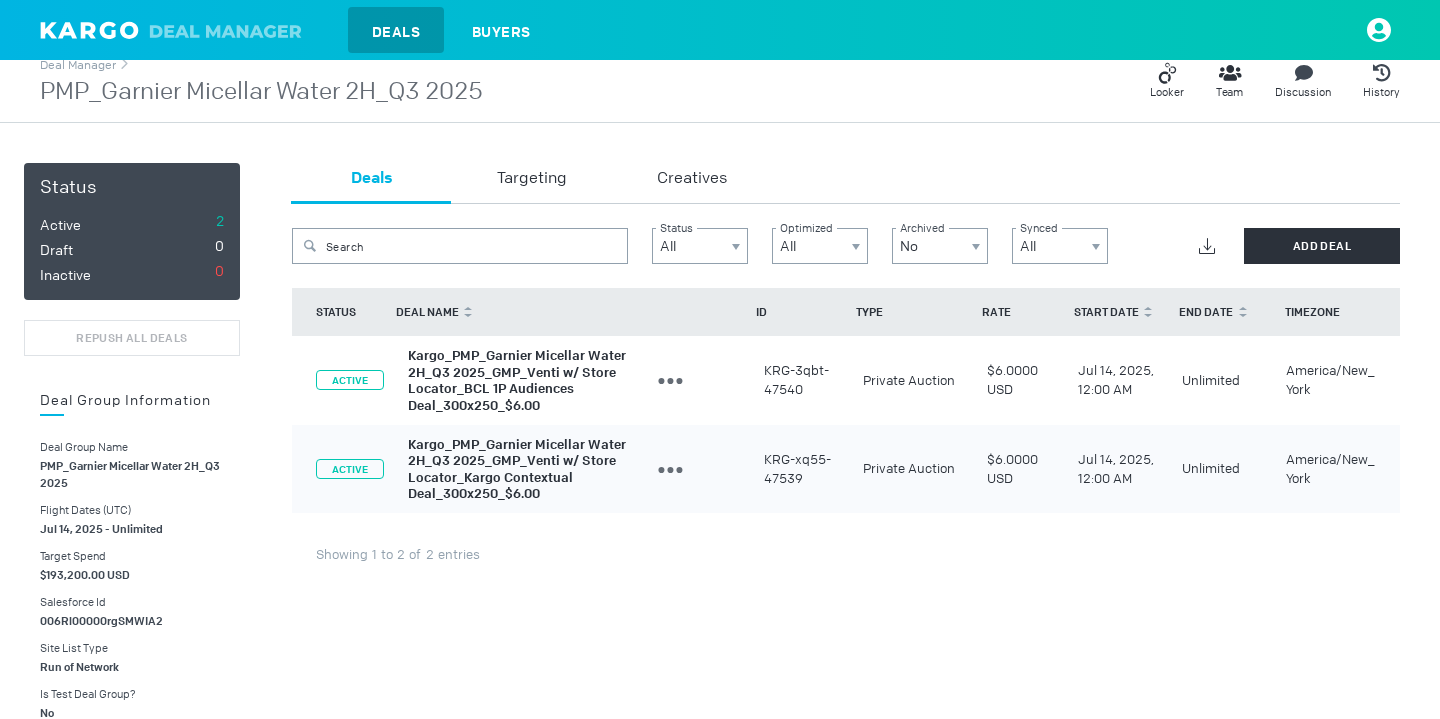 scroll, scrollTop: 0, scrollLeft: 0, axis: both 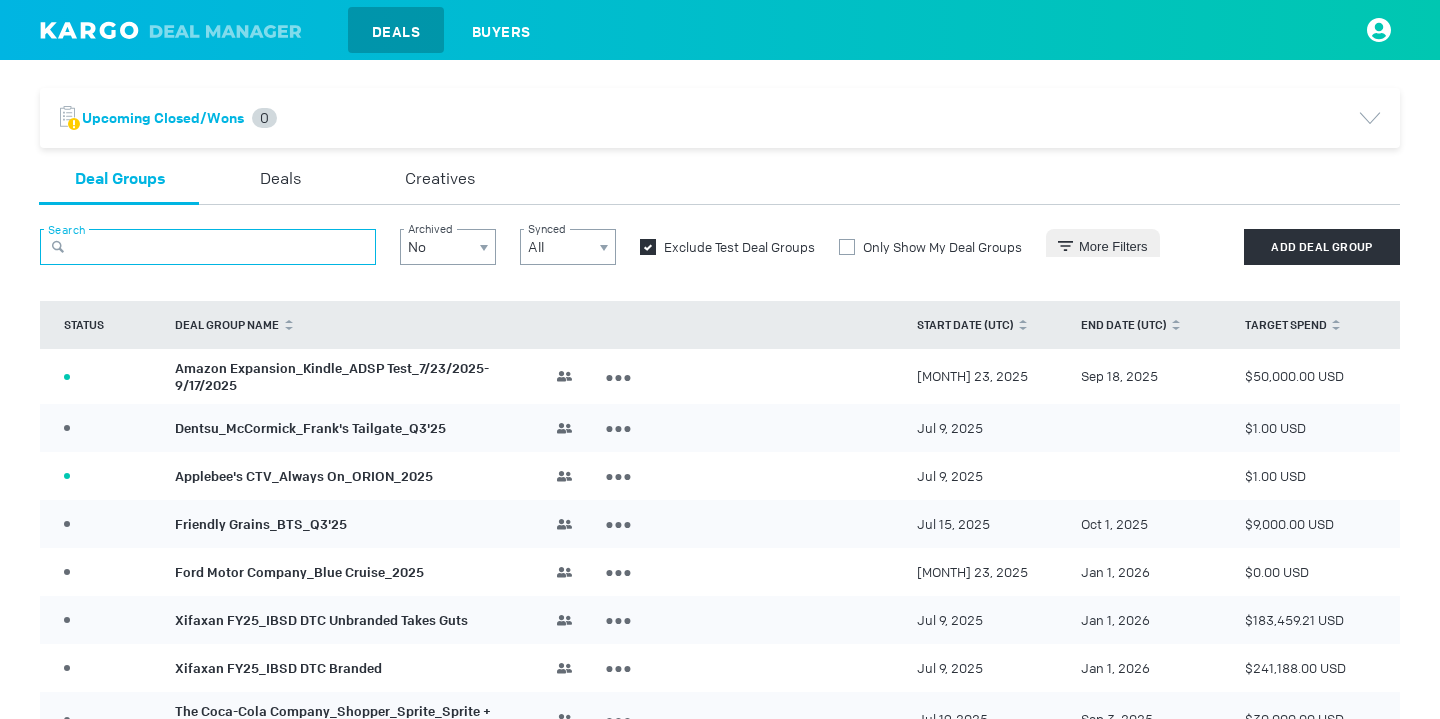 click at bounding box center [208, 247] 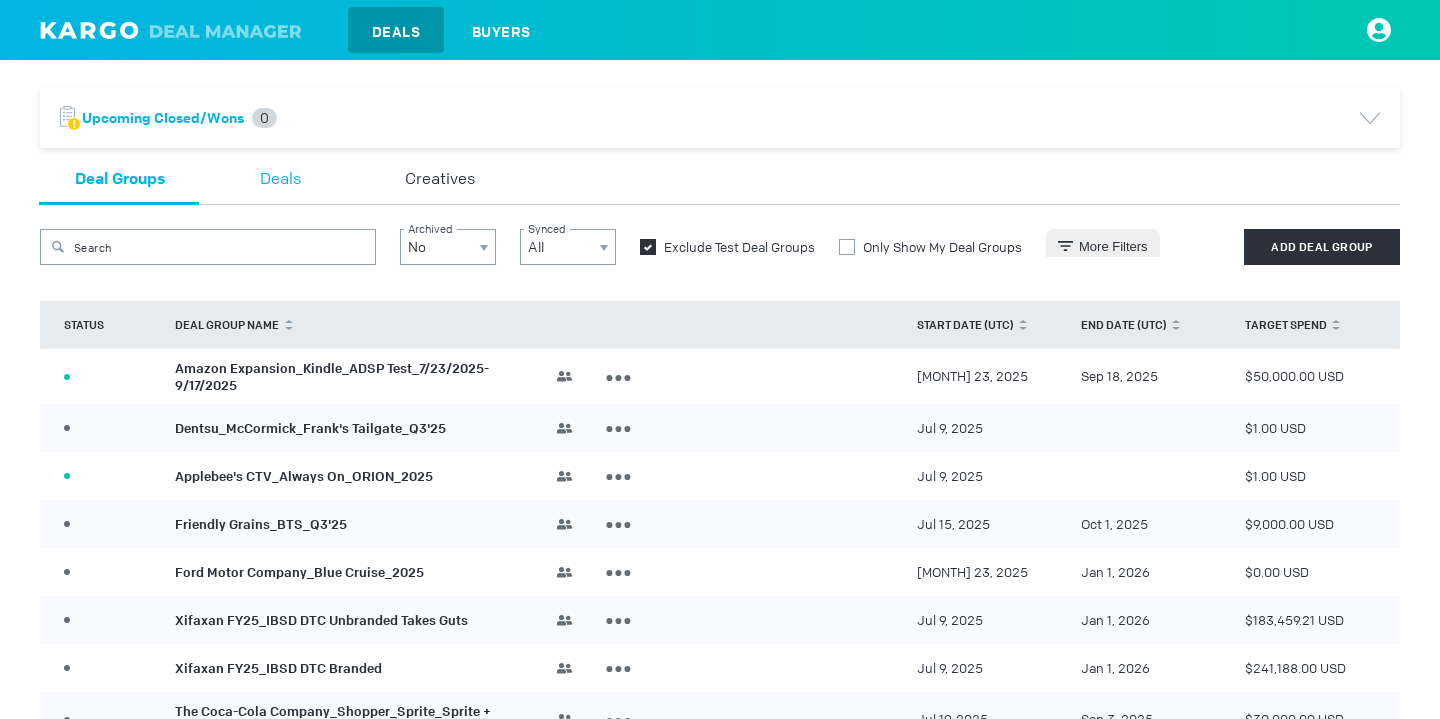 click on "Deals" at bounding box center [280, 180] 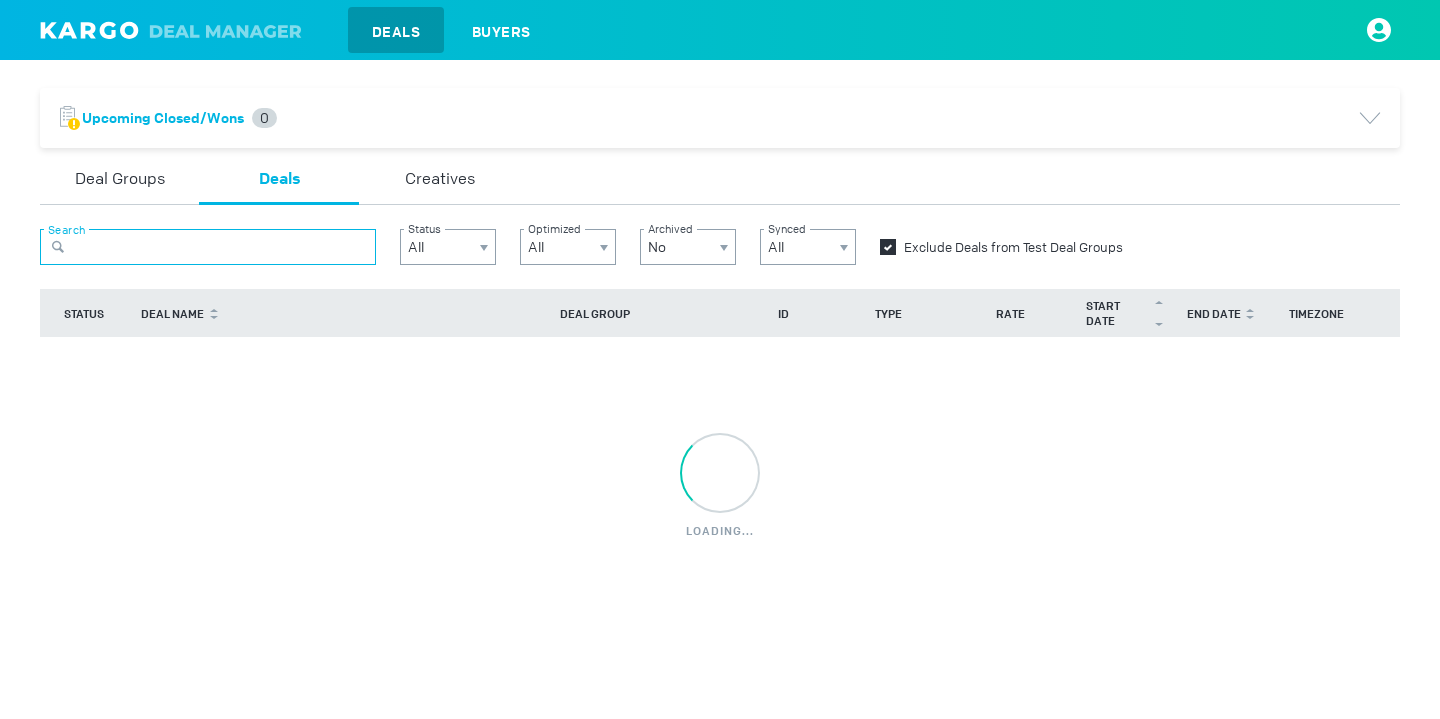 click at bounding box center [208, 247] 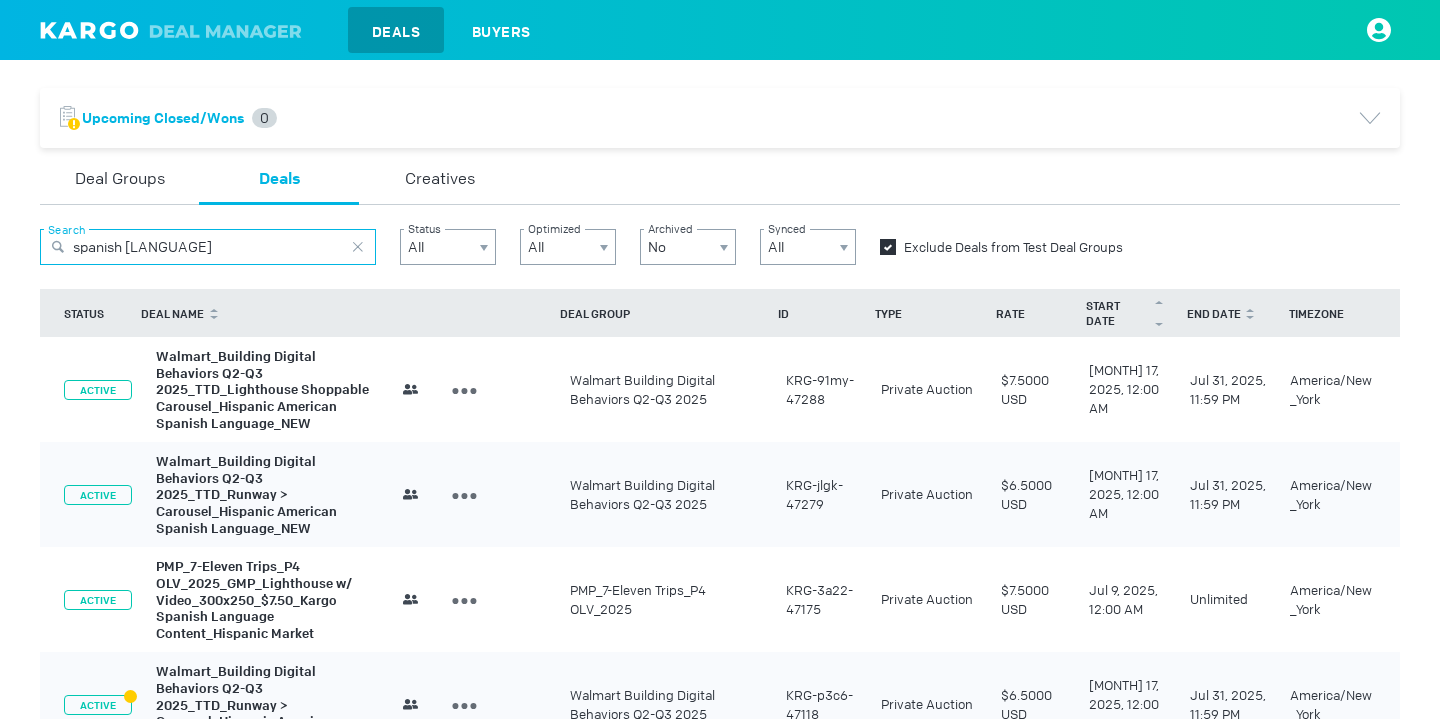 type on "spanish [LANGUAGE]" 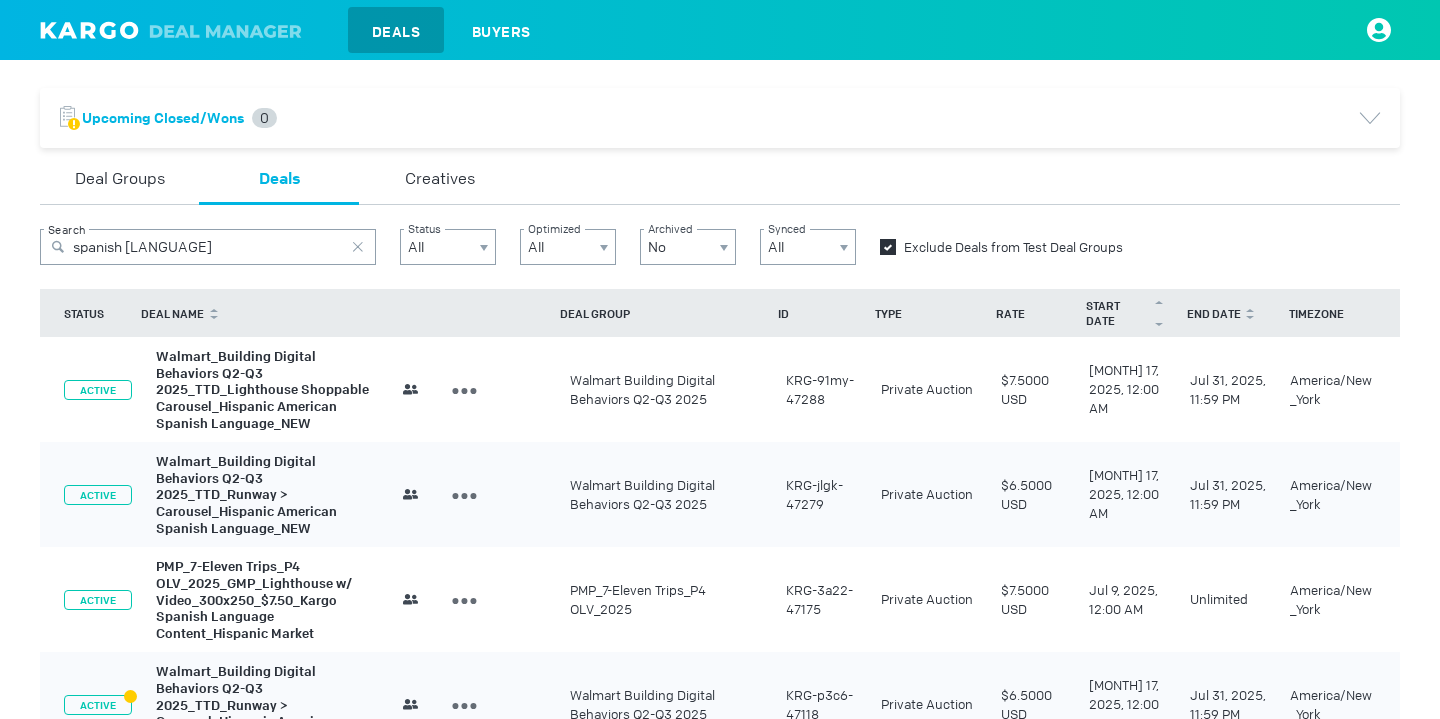 click on "Walmart_Building Digital Behaviors Q2-Q3 2025_TTD_Lighthouse Shoppable Carousel_Hispanic American Spanish Language_NEW" at bounding box center [262, 390] 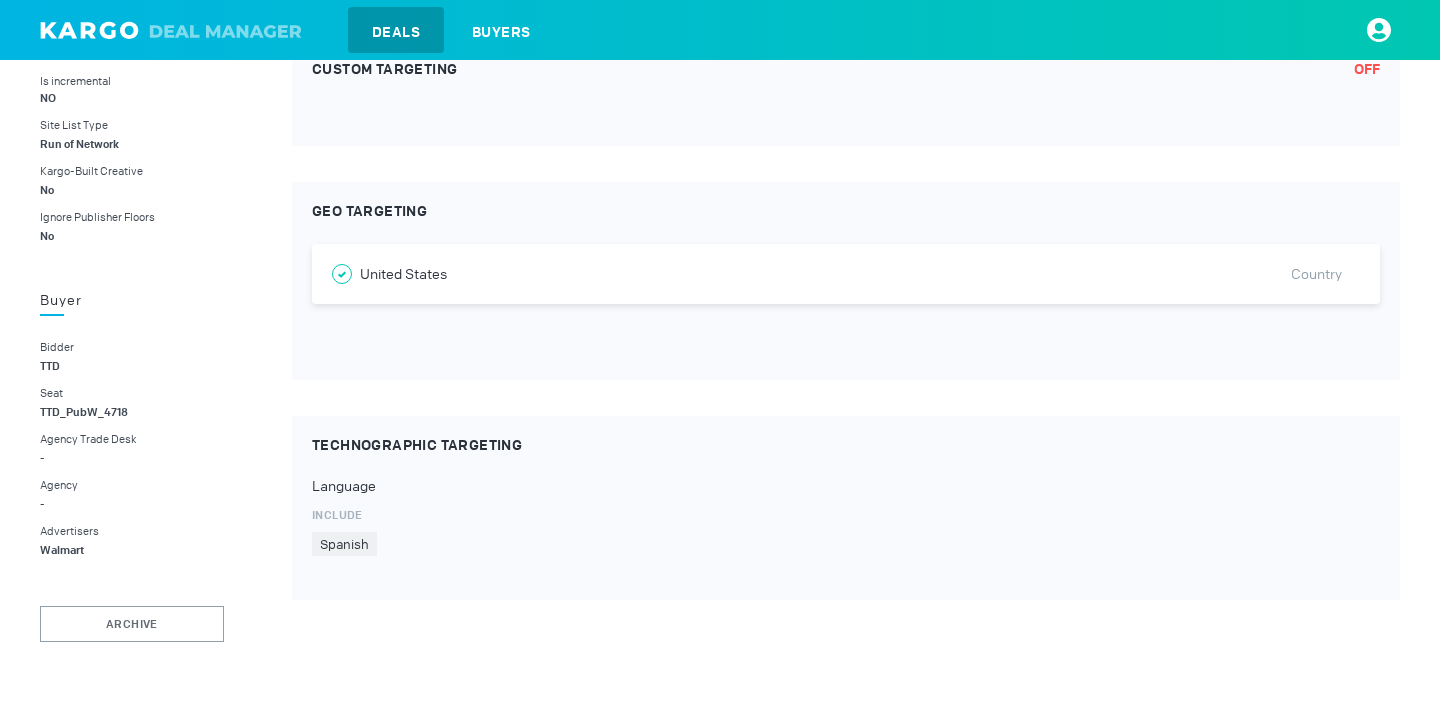 scroll, scrollTop: 0, scrollLeft: 0, axis: both 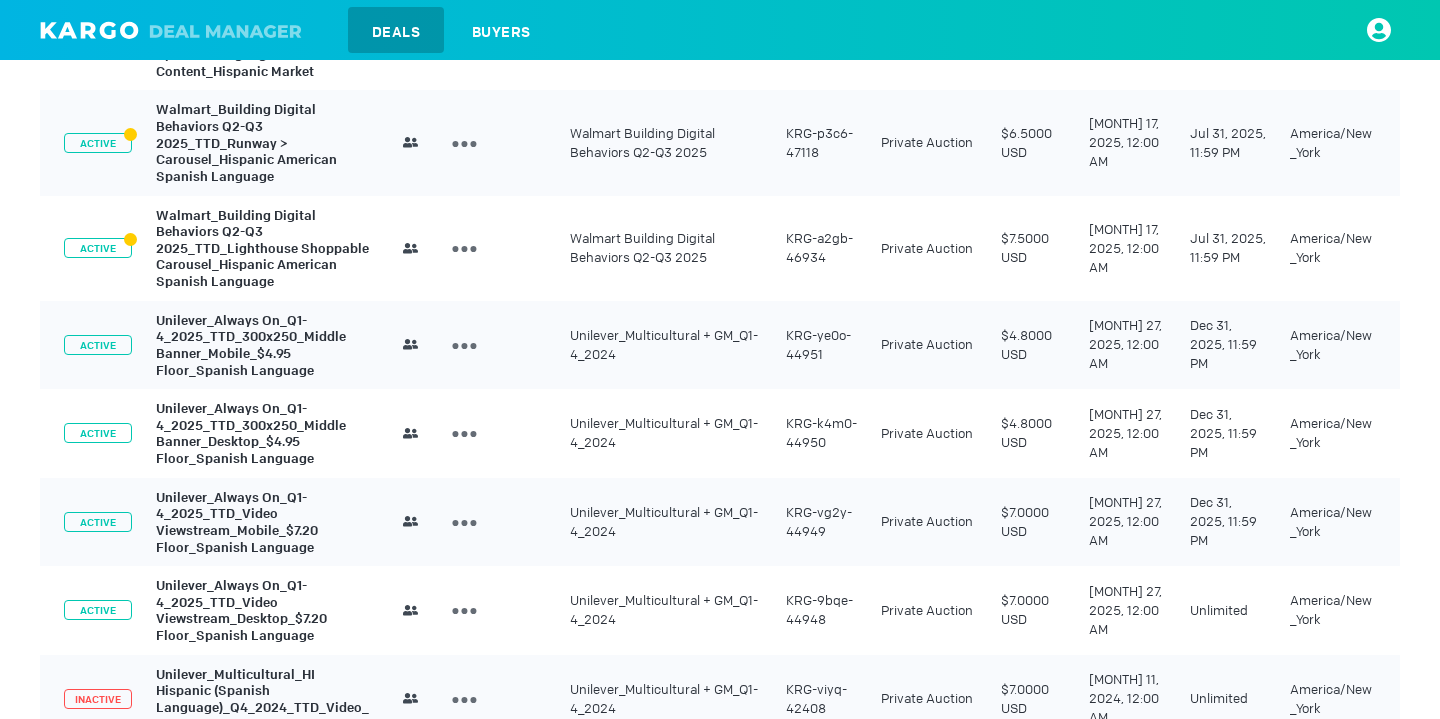 click on "Unilever_Always On_Q1-4_2025_TTD_300x250_Middle Banner_Desktop_$4.95 Floor_Spanish Language" at bounding box center (251, 433) 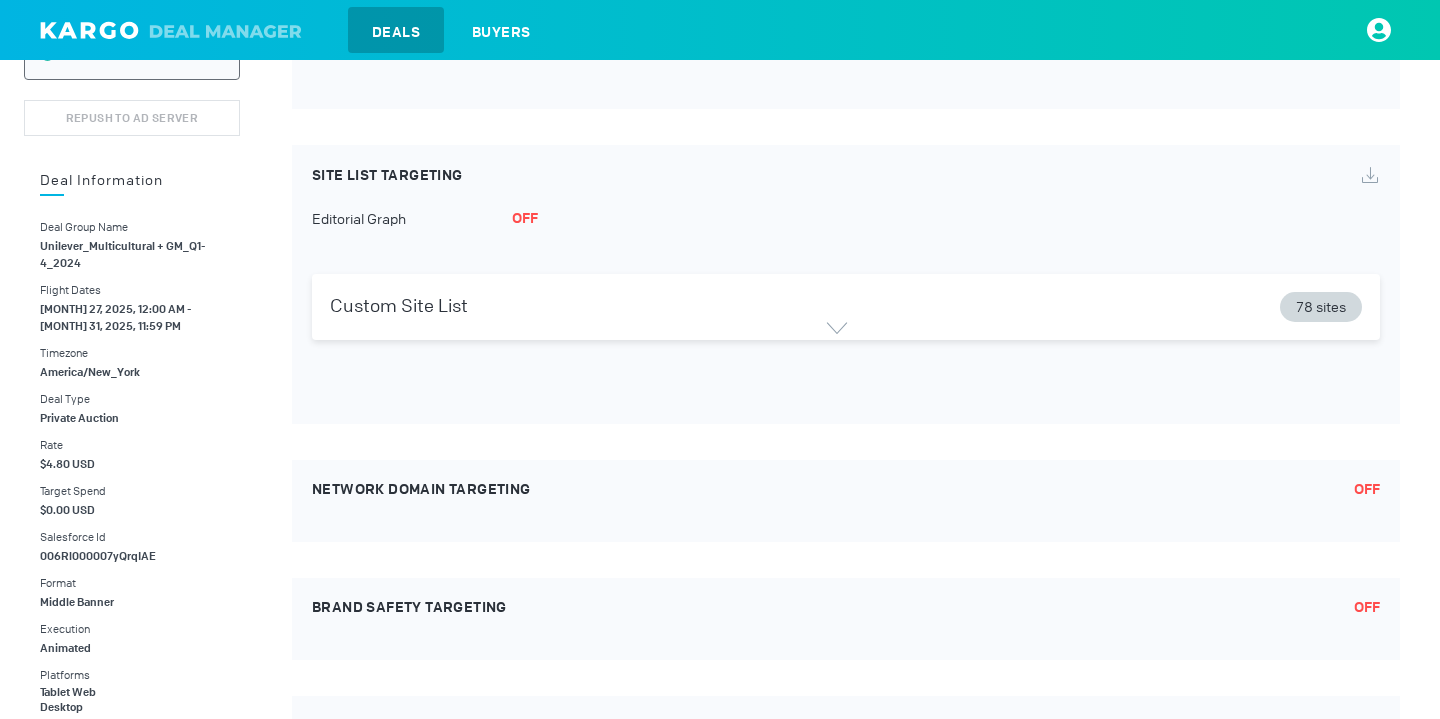 scroll, scrollTop: 330, scrollLeft: 0, axis: vertical 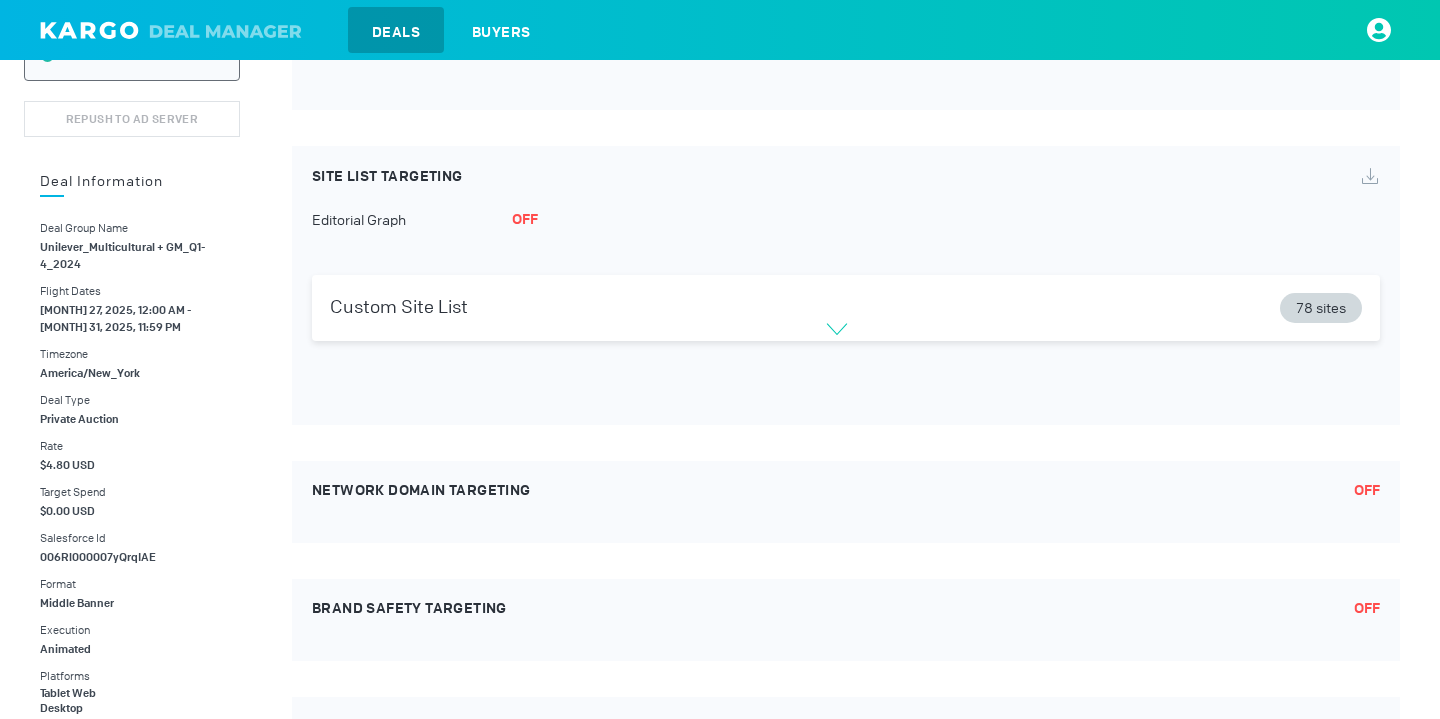 click at bounding box center (837, 329) 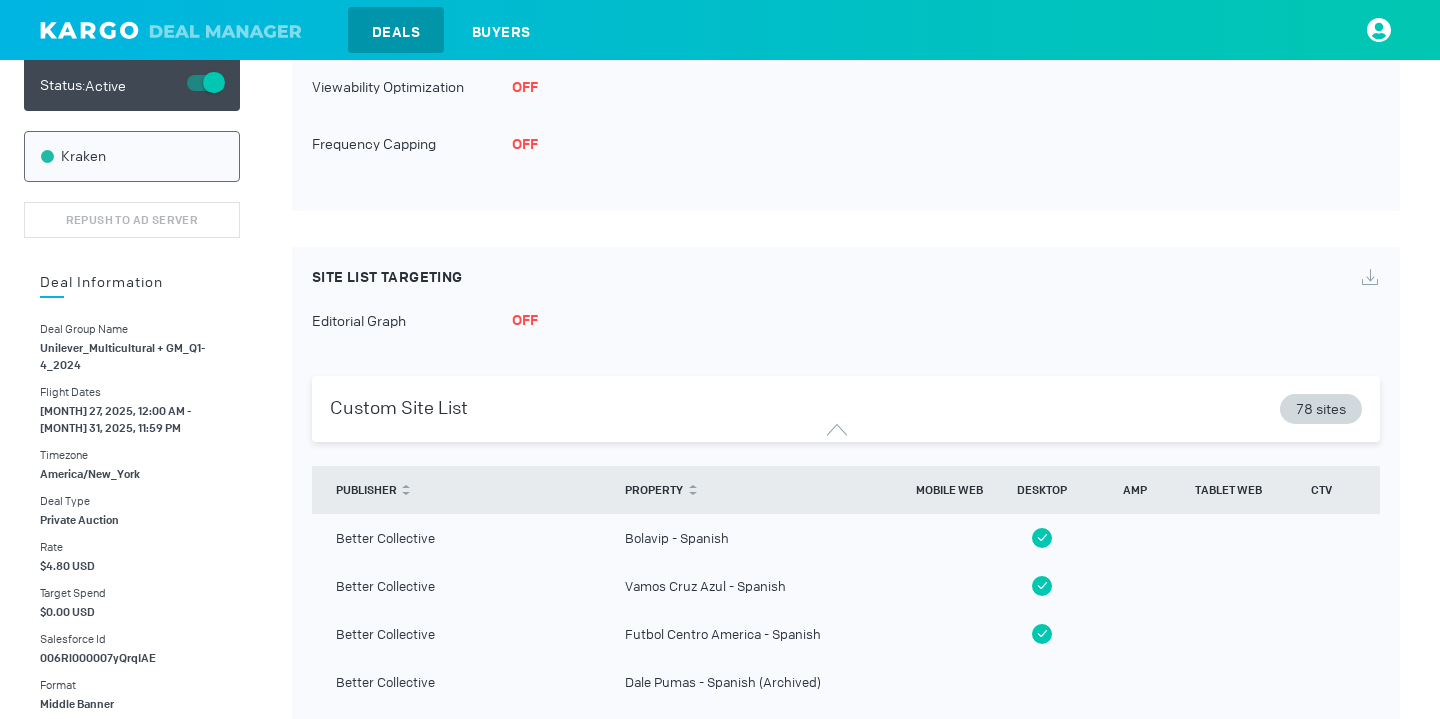 scroll, scrollTop: 232, scrollLeft: 0, axis: vertical 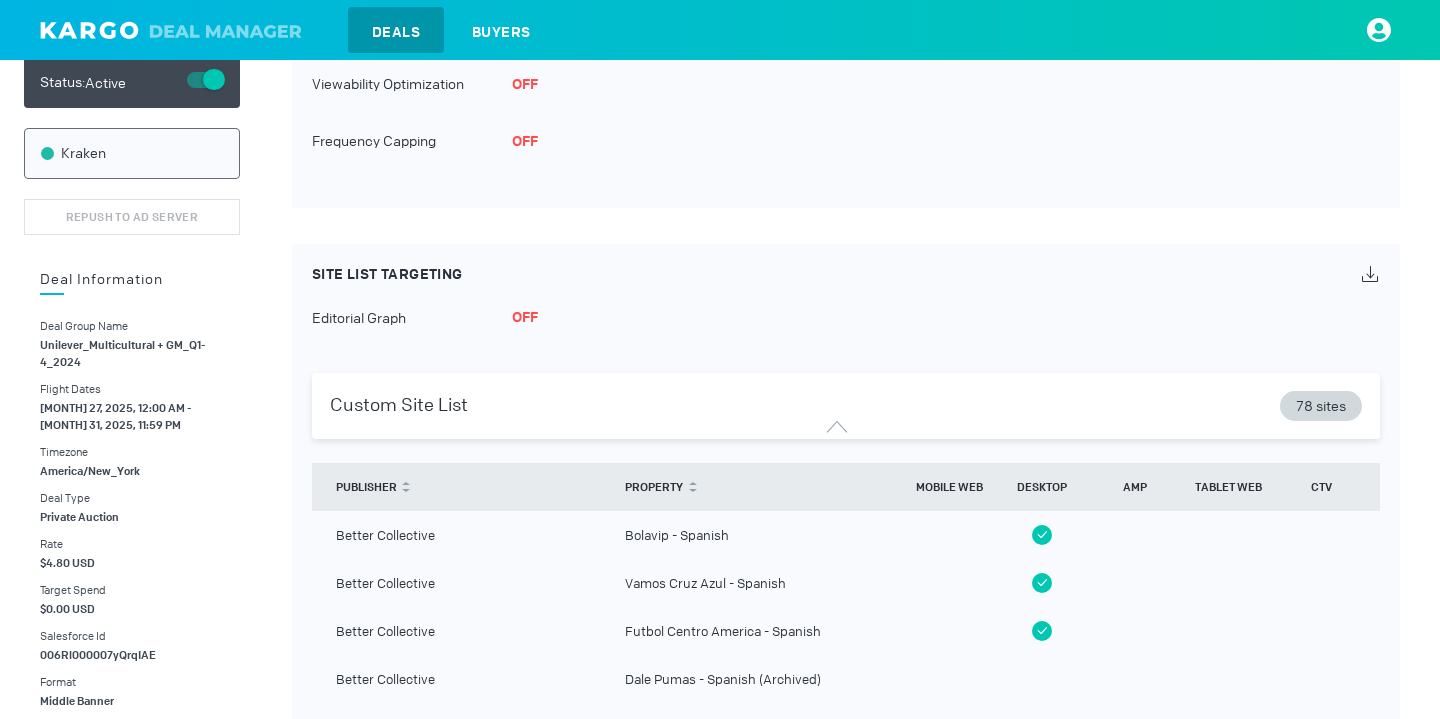 click at bounding box center [1370, 274] 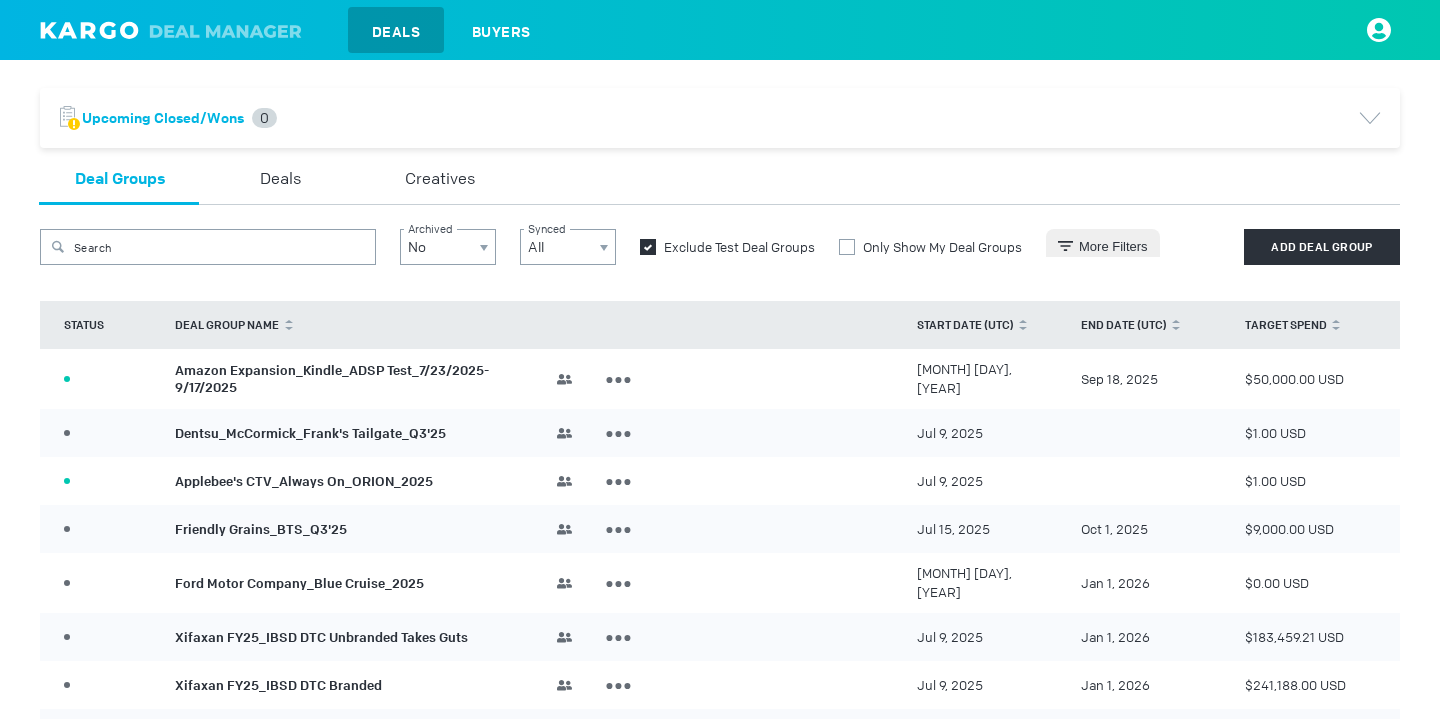 scroll, scrollTop: 0, scrollLeft: 0, axis: both 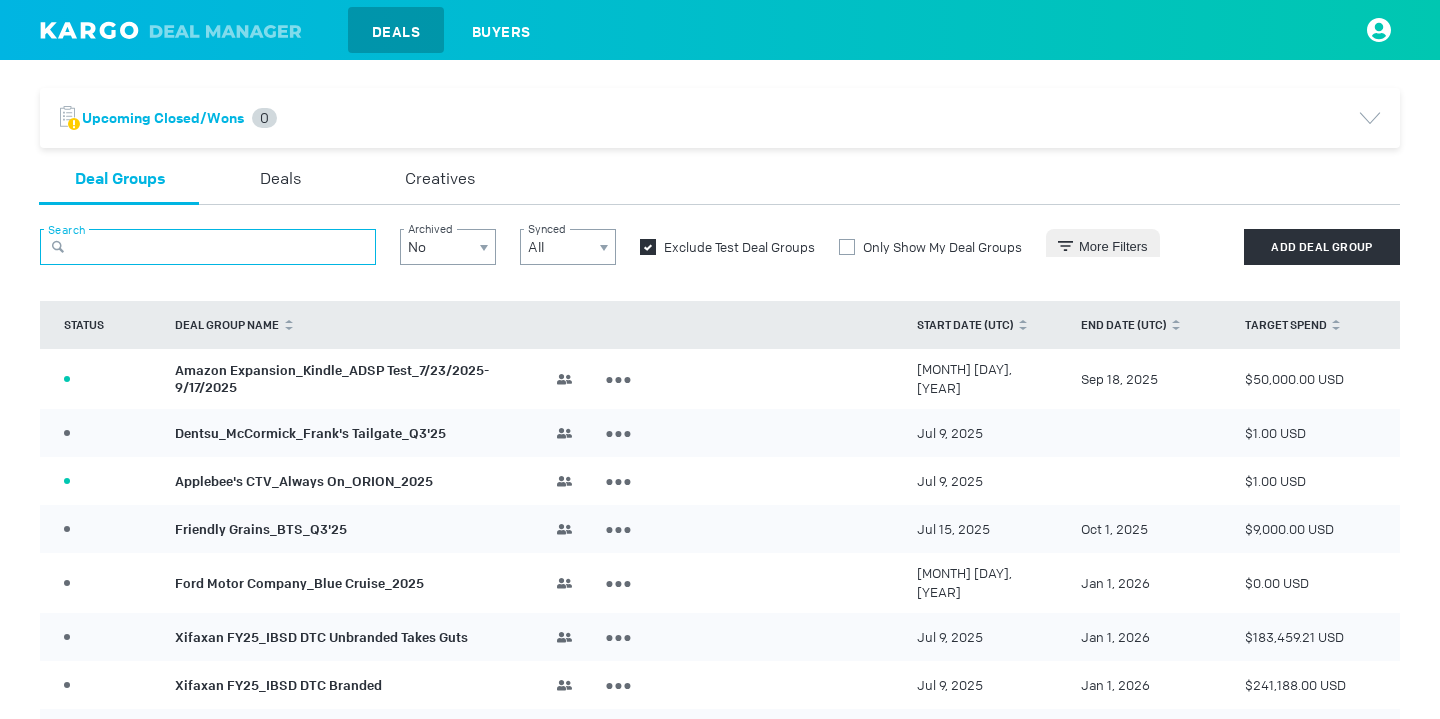 click at bounding box center (208, 247) 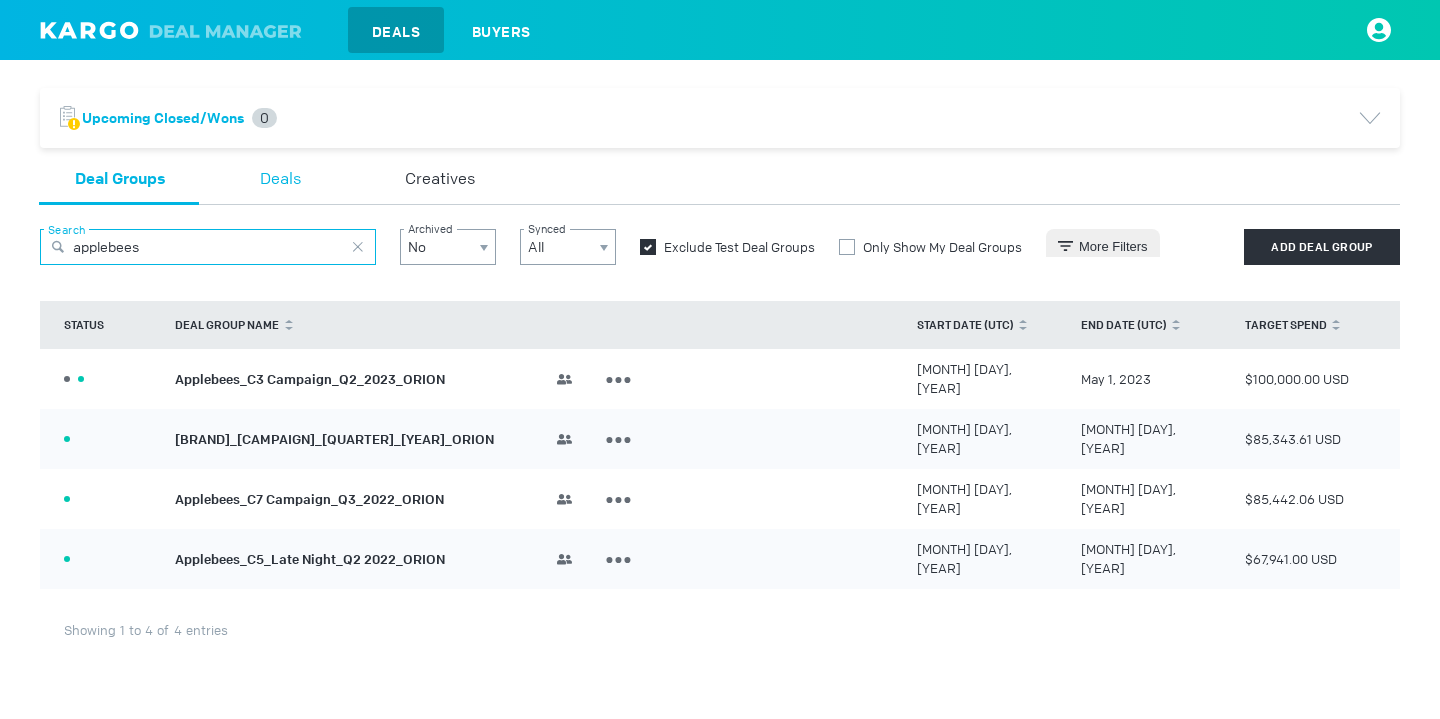 type on "applebees" 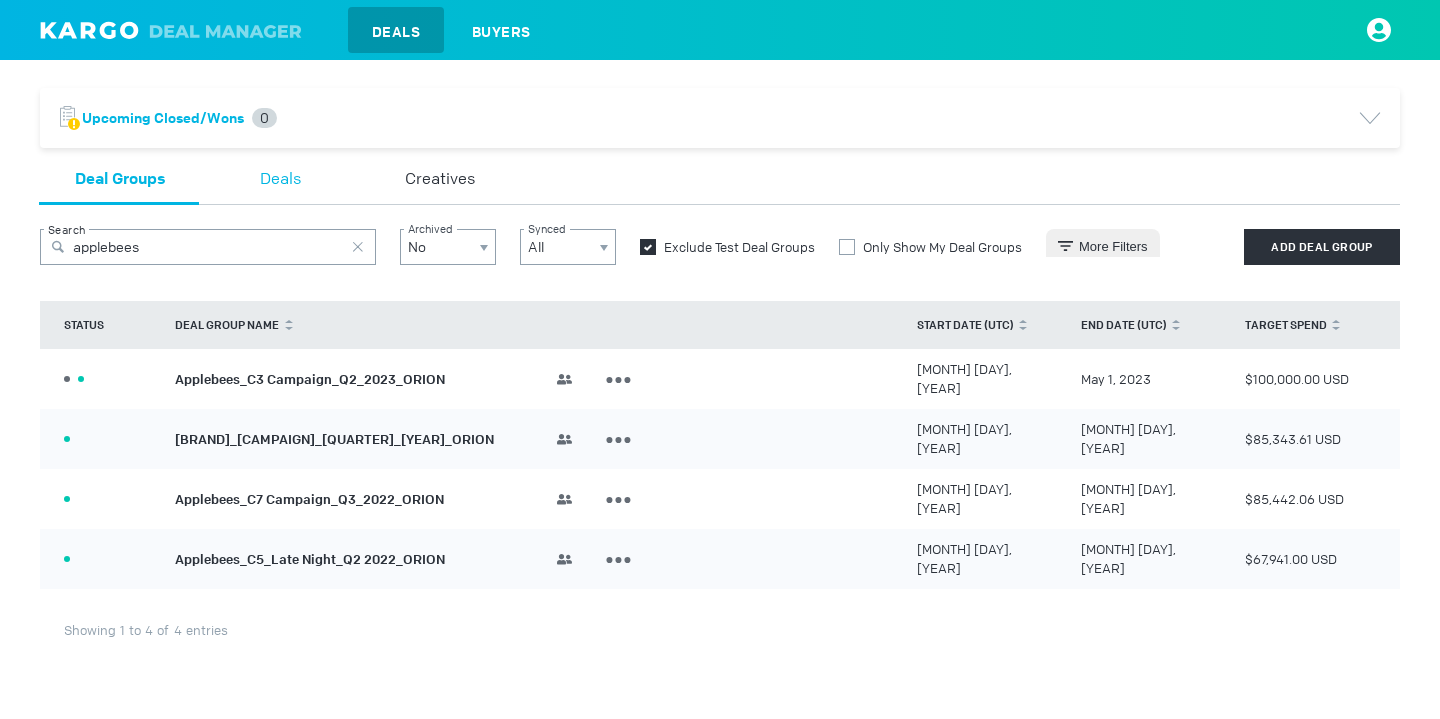 click on "Deals" at bounding box center [280, 184] 